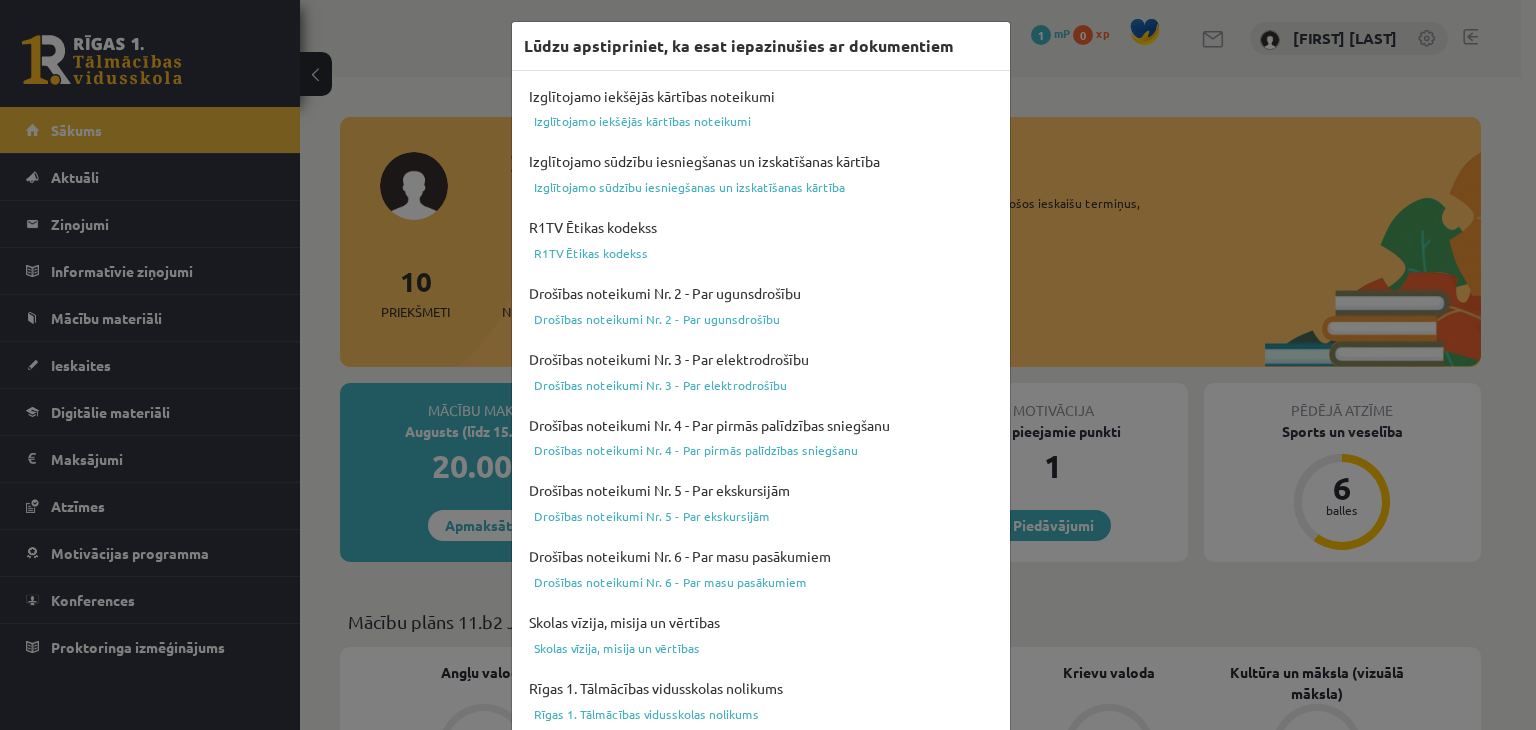 scroll, scrollTop: 0, scrollLeft: 0, axis: both 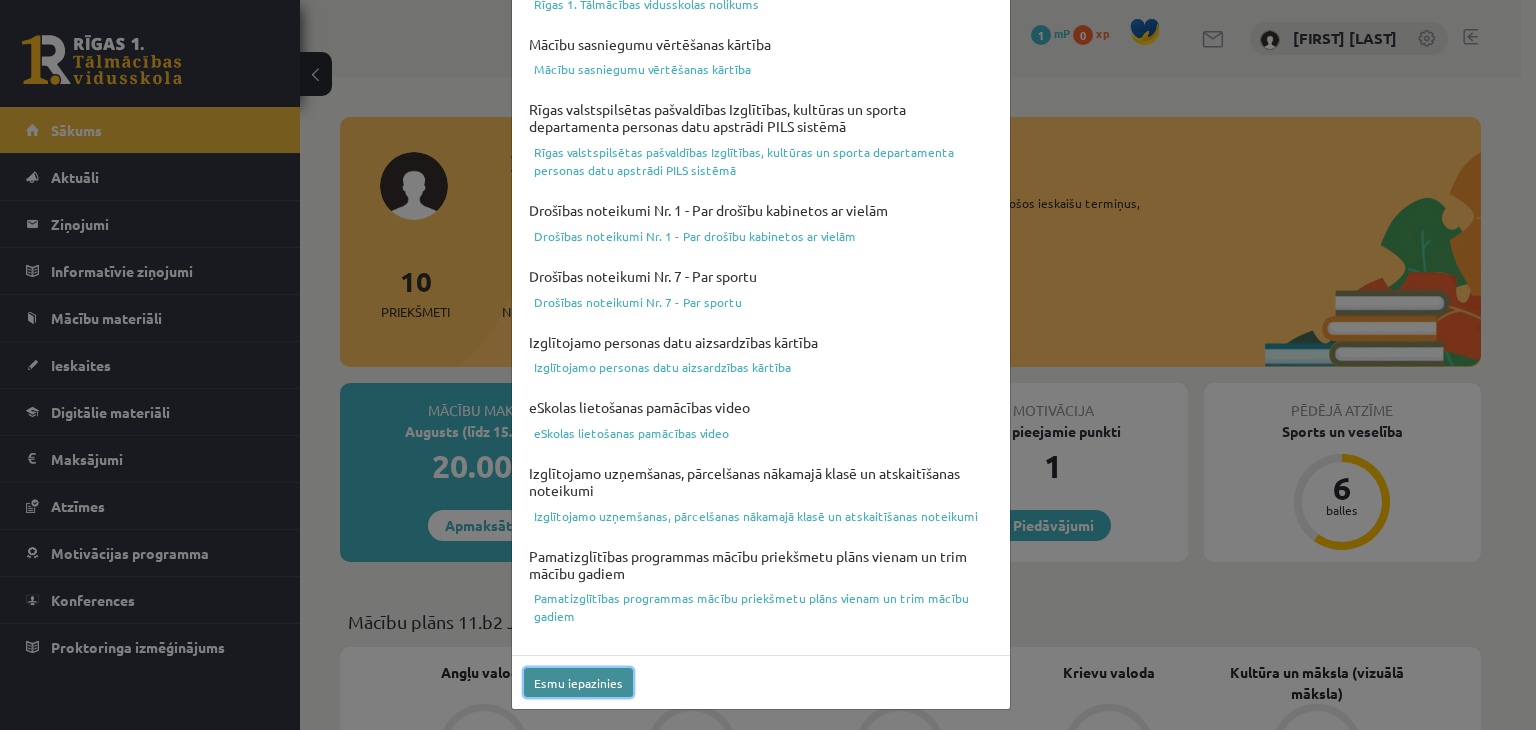 click on "Esmu iepazinies" at bounding box center [578, 682] 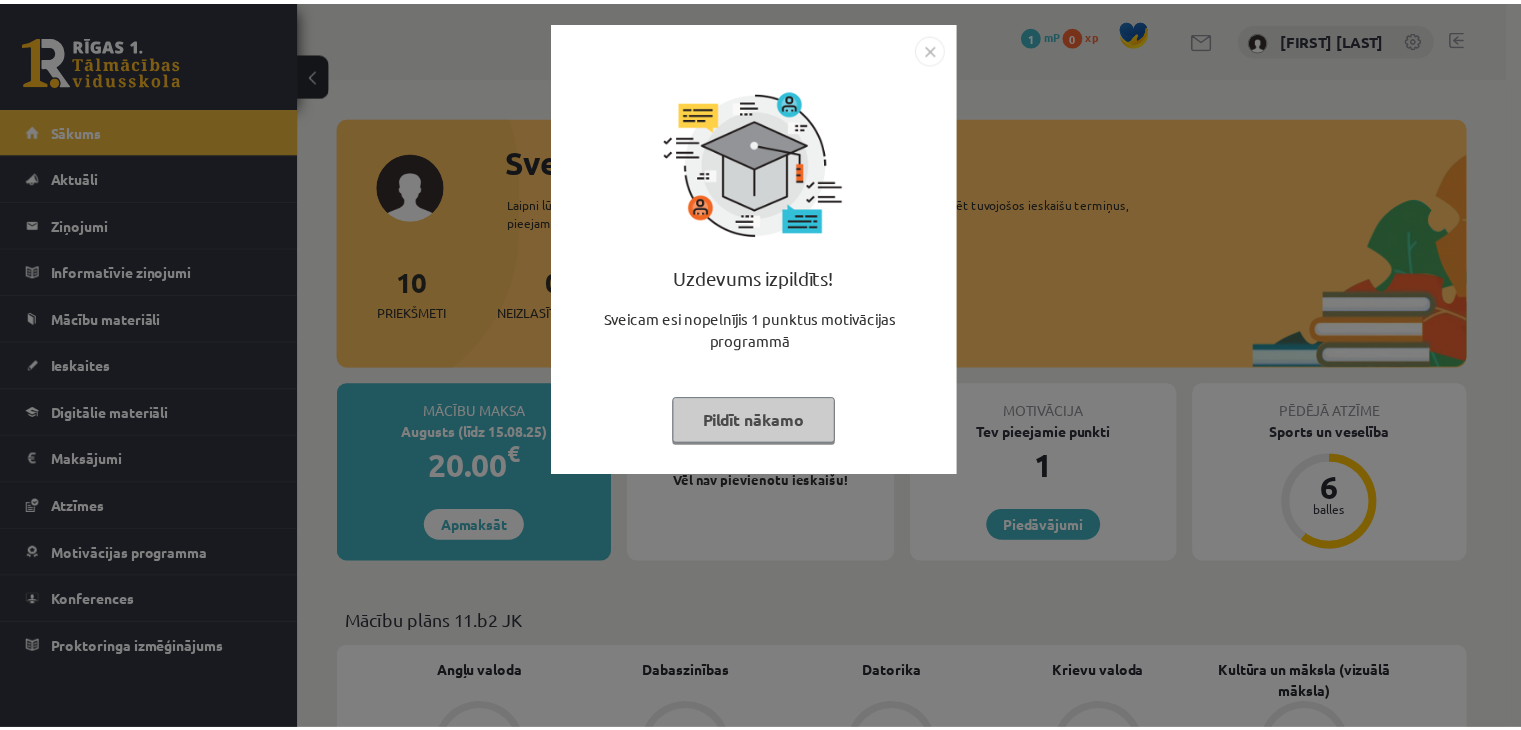 scroll, scrollTop: 0, scrollLeft: 0, axis: both 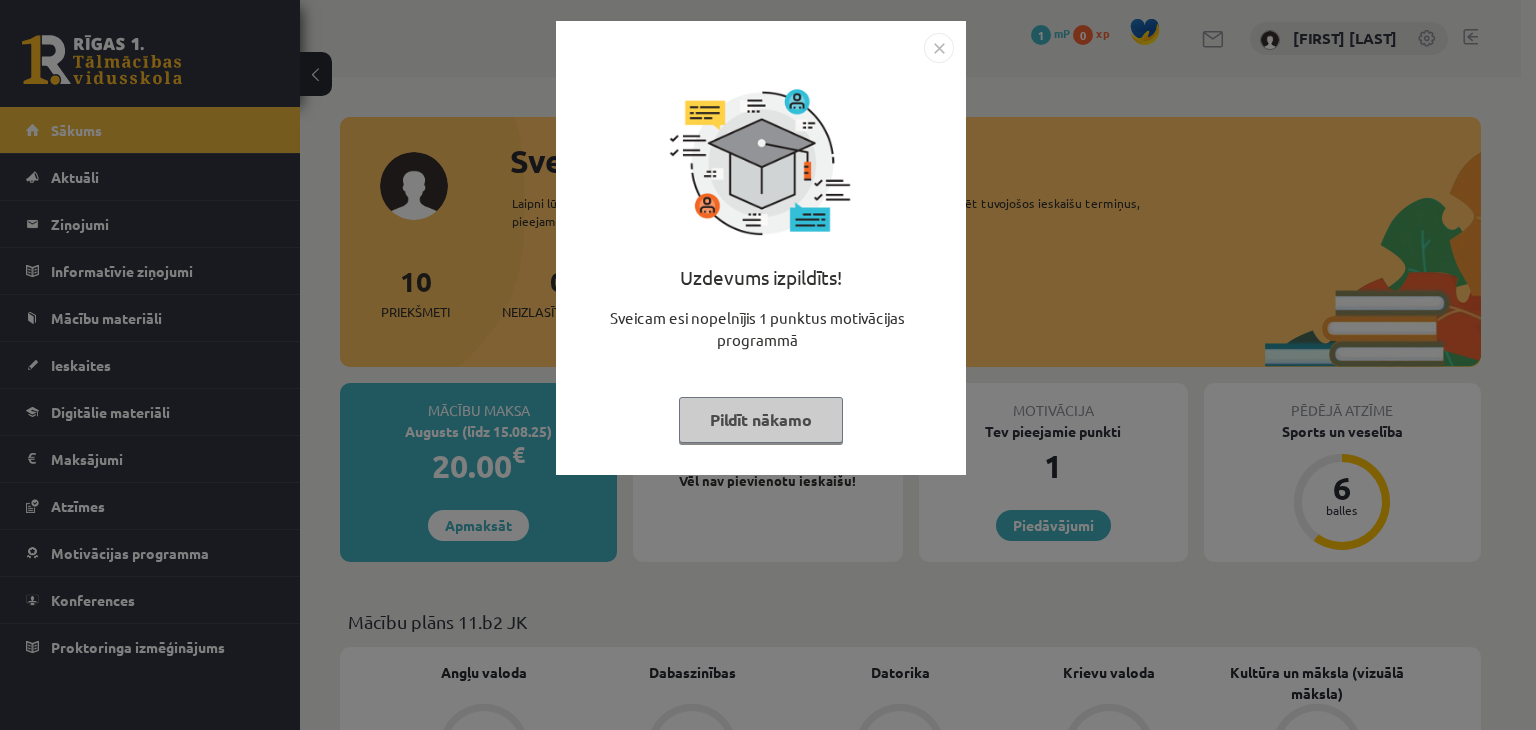 click at bounding box center [939, 48] 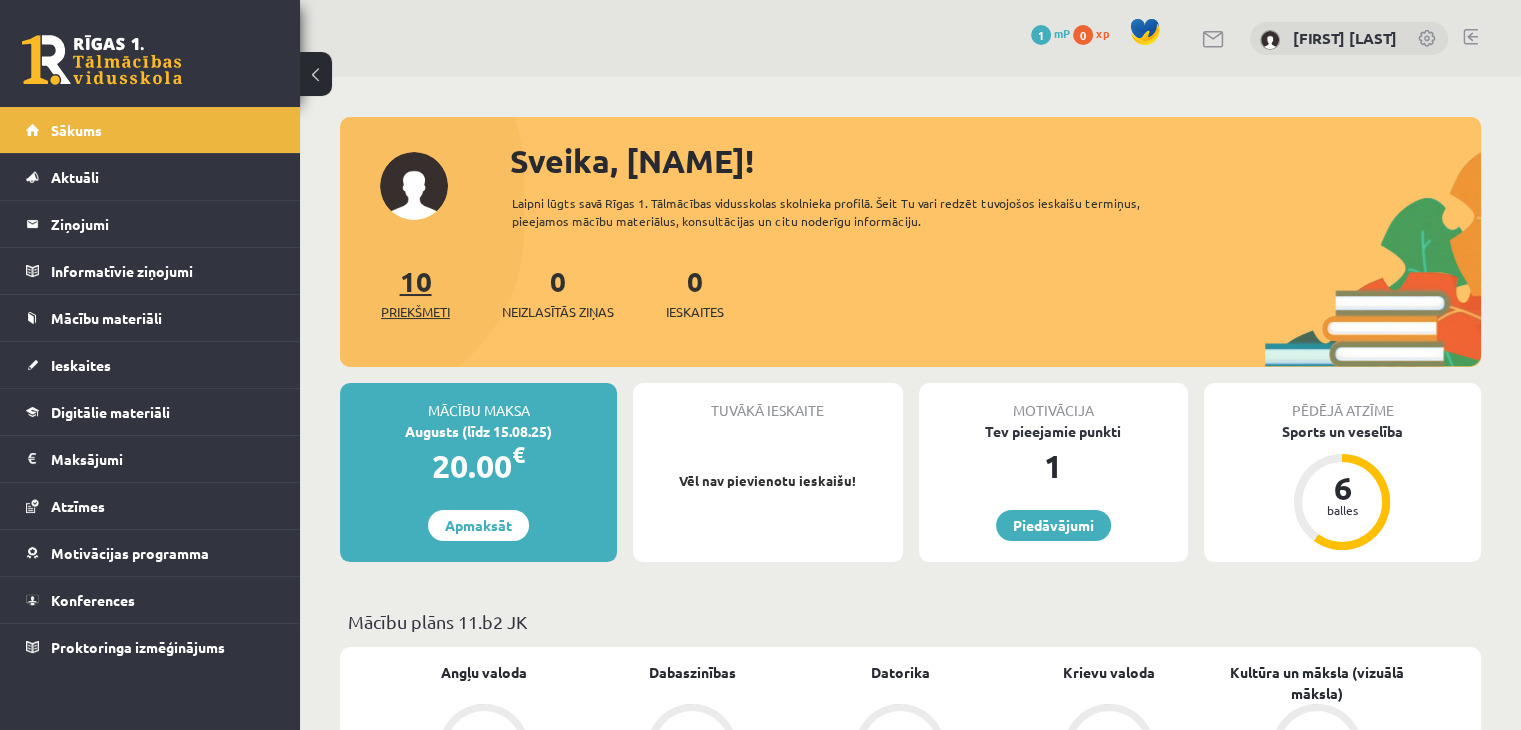 click on "10
Priekšmeti" at bounding box center (415, 292) 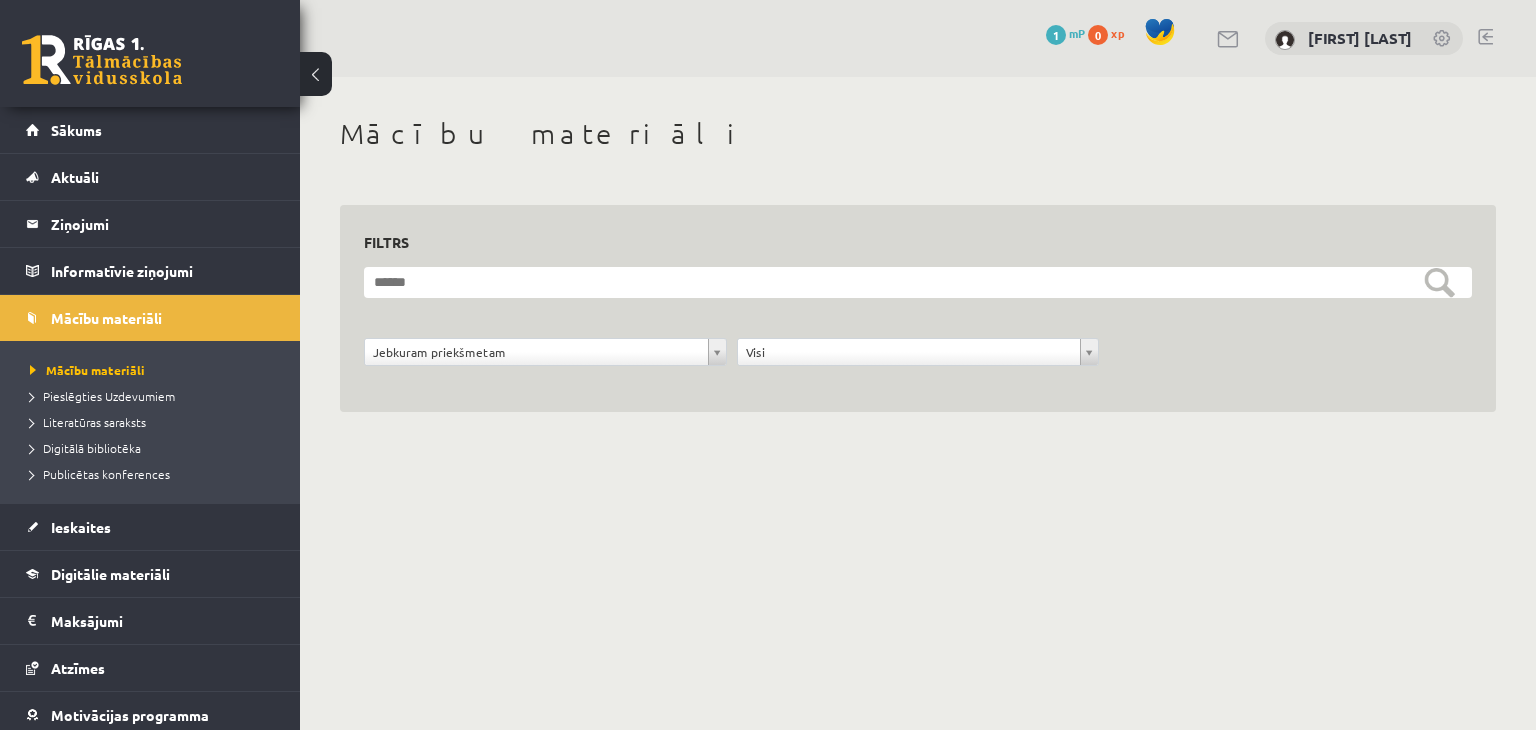 scroll, scrollTop: 0, scrollLeft: 0, axis: both 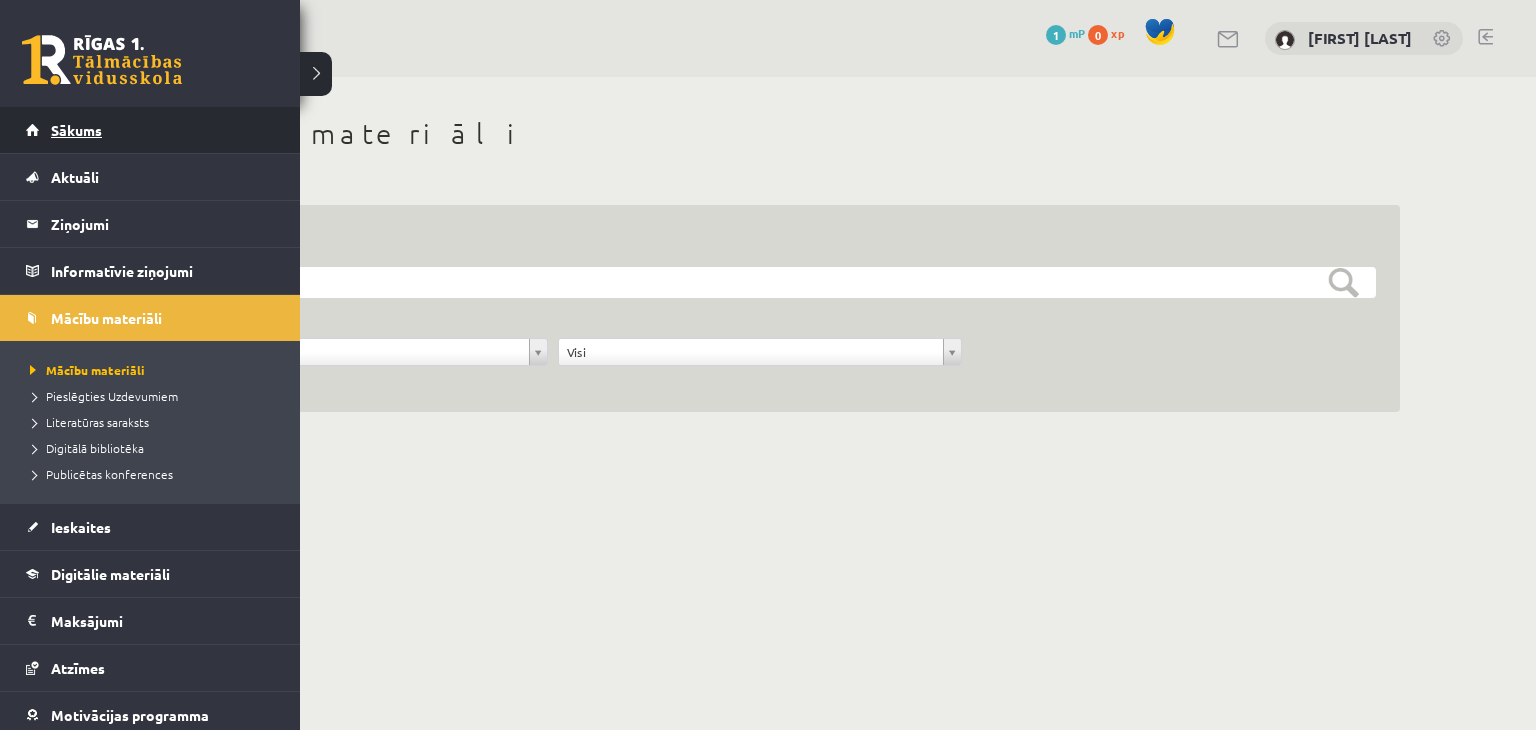 click on "Sākums" at bounding box center (150, 130) 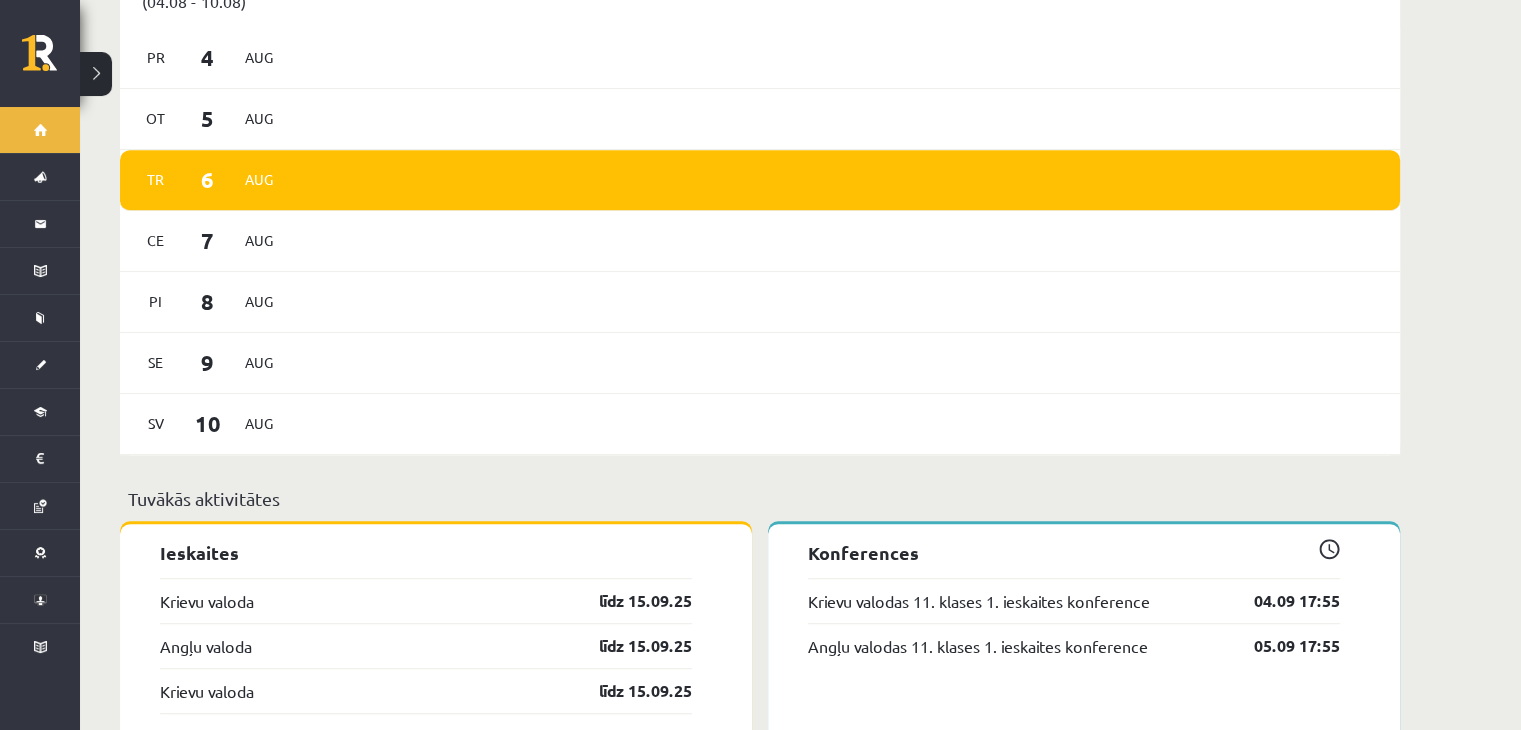 scroll, scrollTop: 1149, scrollLeft: 0, axis: vertical 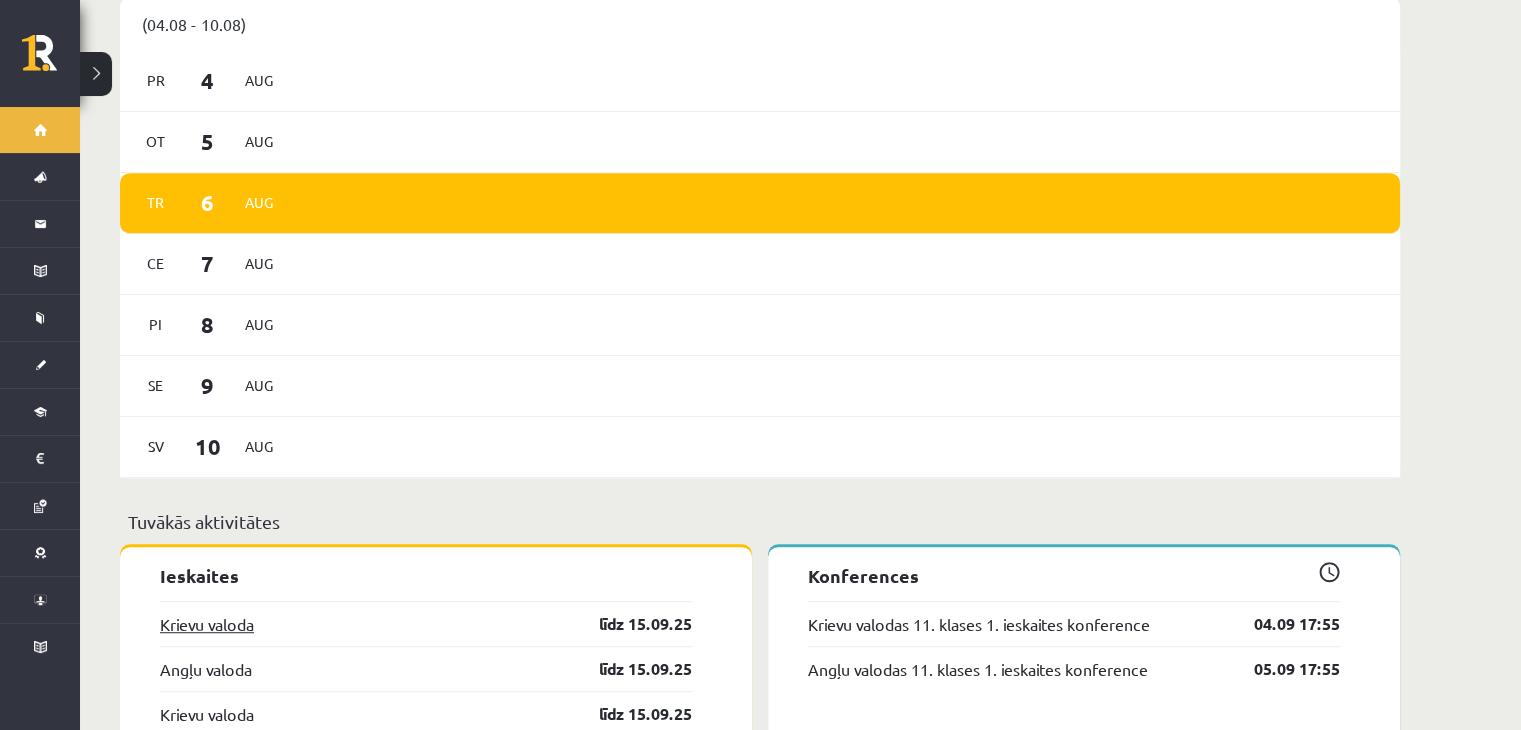 click on "Krievu valoda" at bounding box center [207, 624] 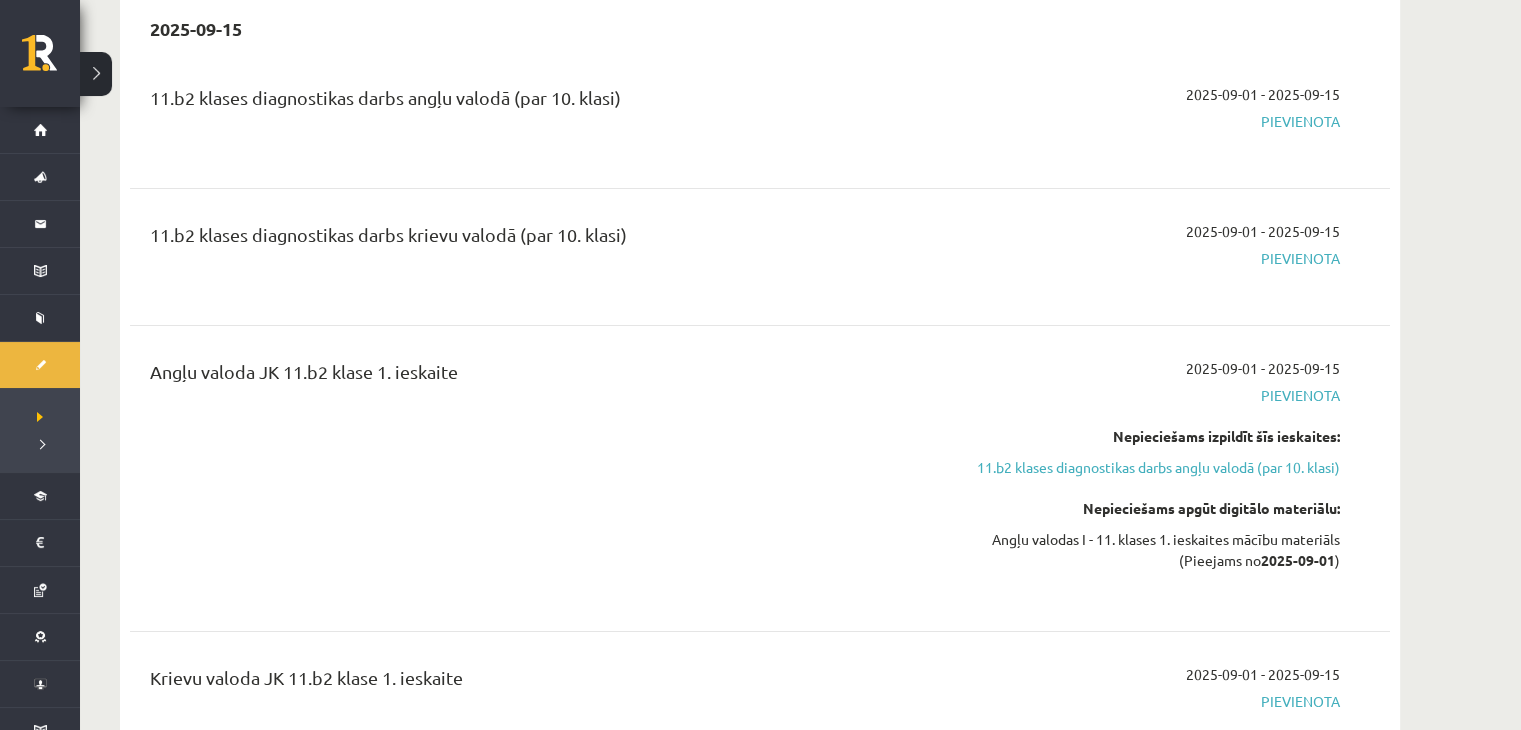 scroll, scrollTop: 200, scrollLeft: 0, axis: vertical 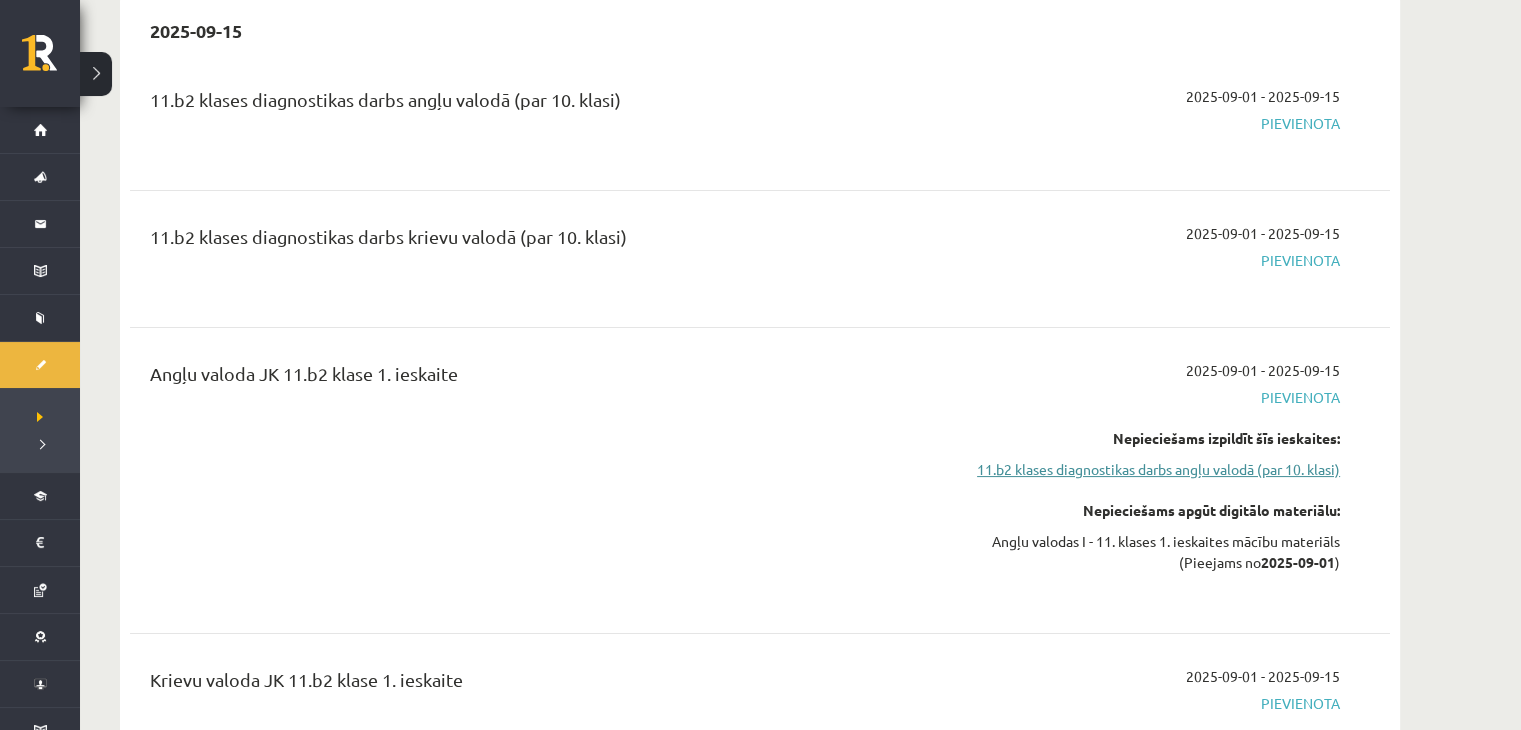 click on "11.b2 klases diagnostikas darbs angļu valodā (par 10. klasi)" at bounding box center [1151, 469] 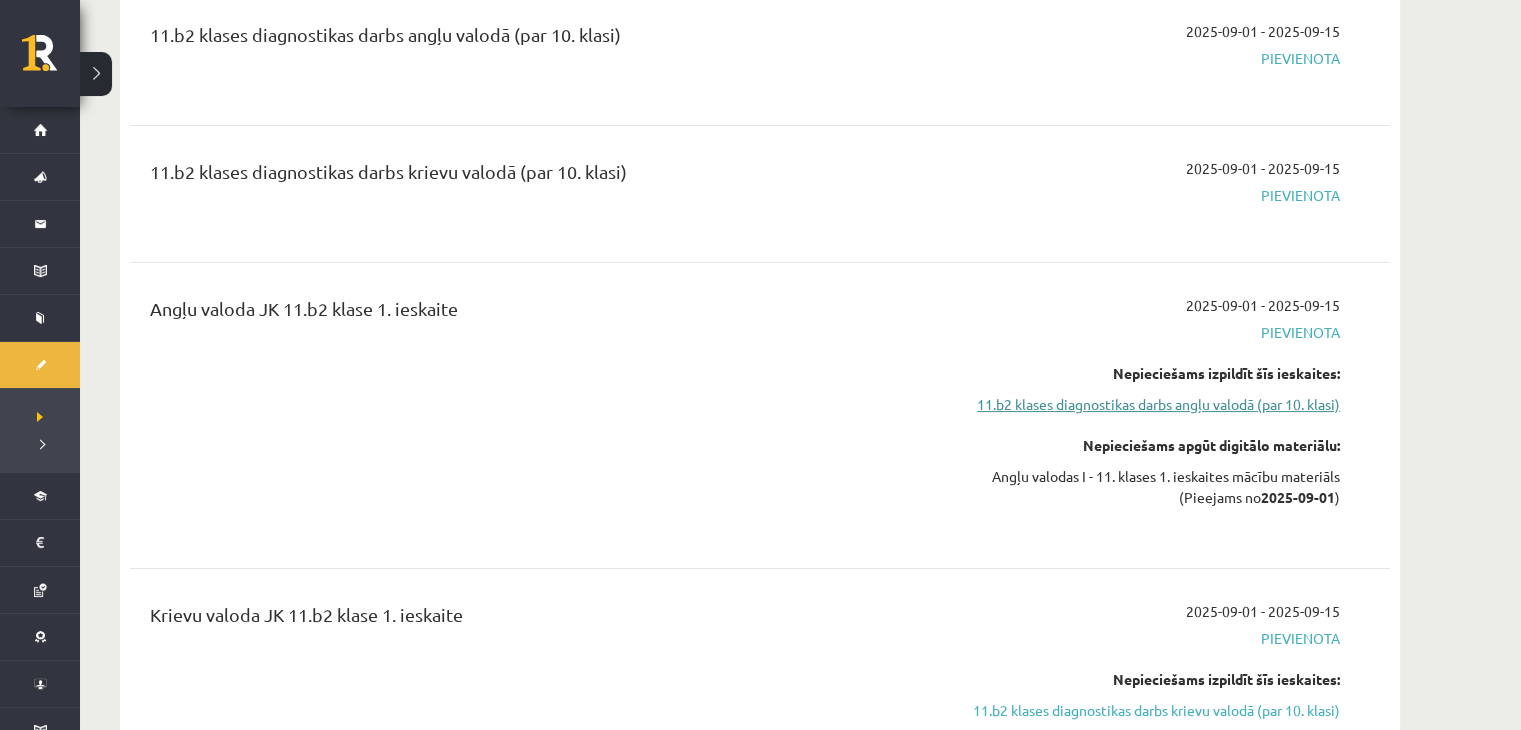 click on "11.b2 klases diagnostikas darbs angļu valodā (par 10. klasi)" at bounding box center (1151, 404) 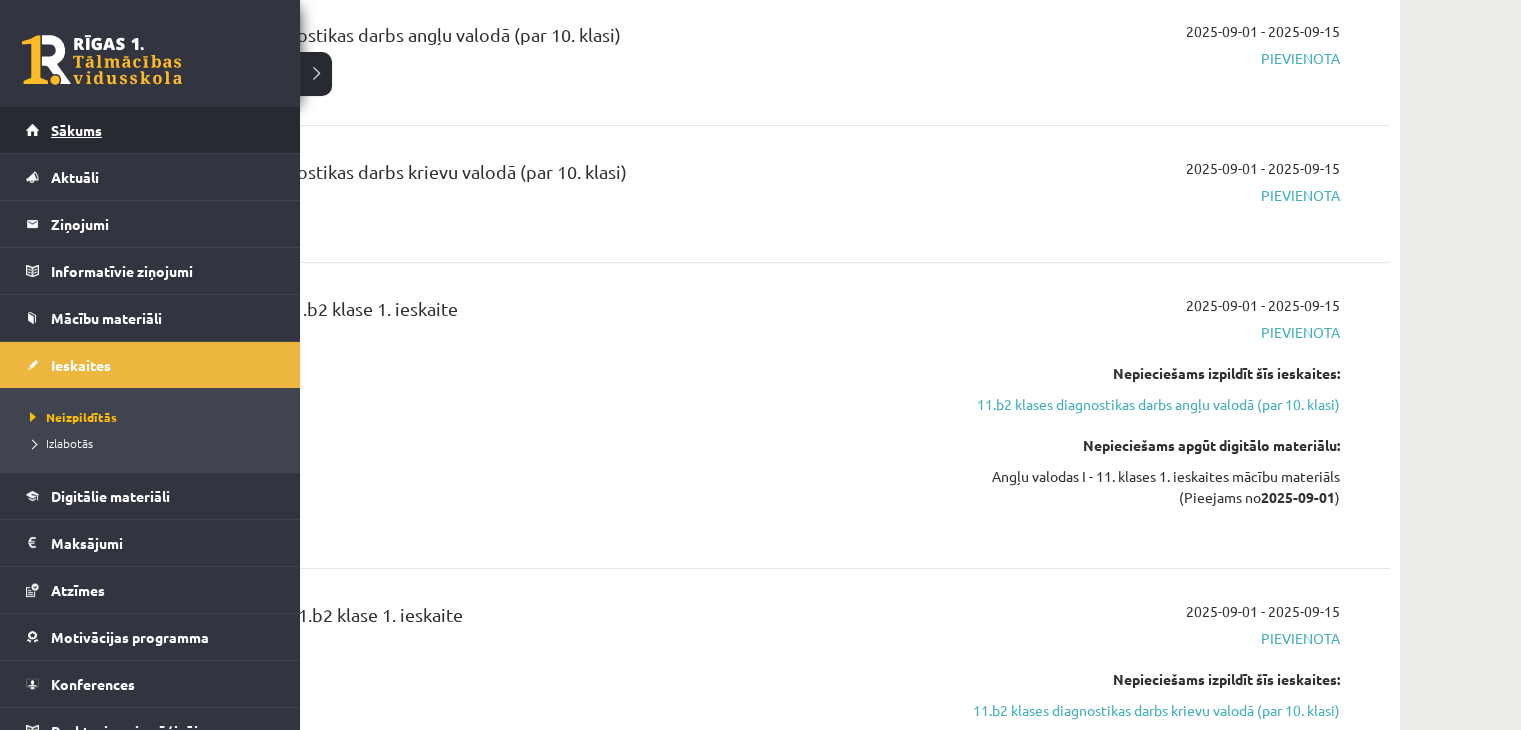 click on "Sākums" at bounding box center (150, 130) 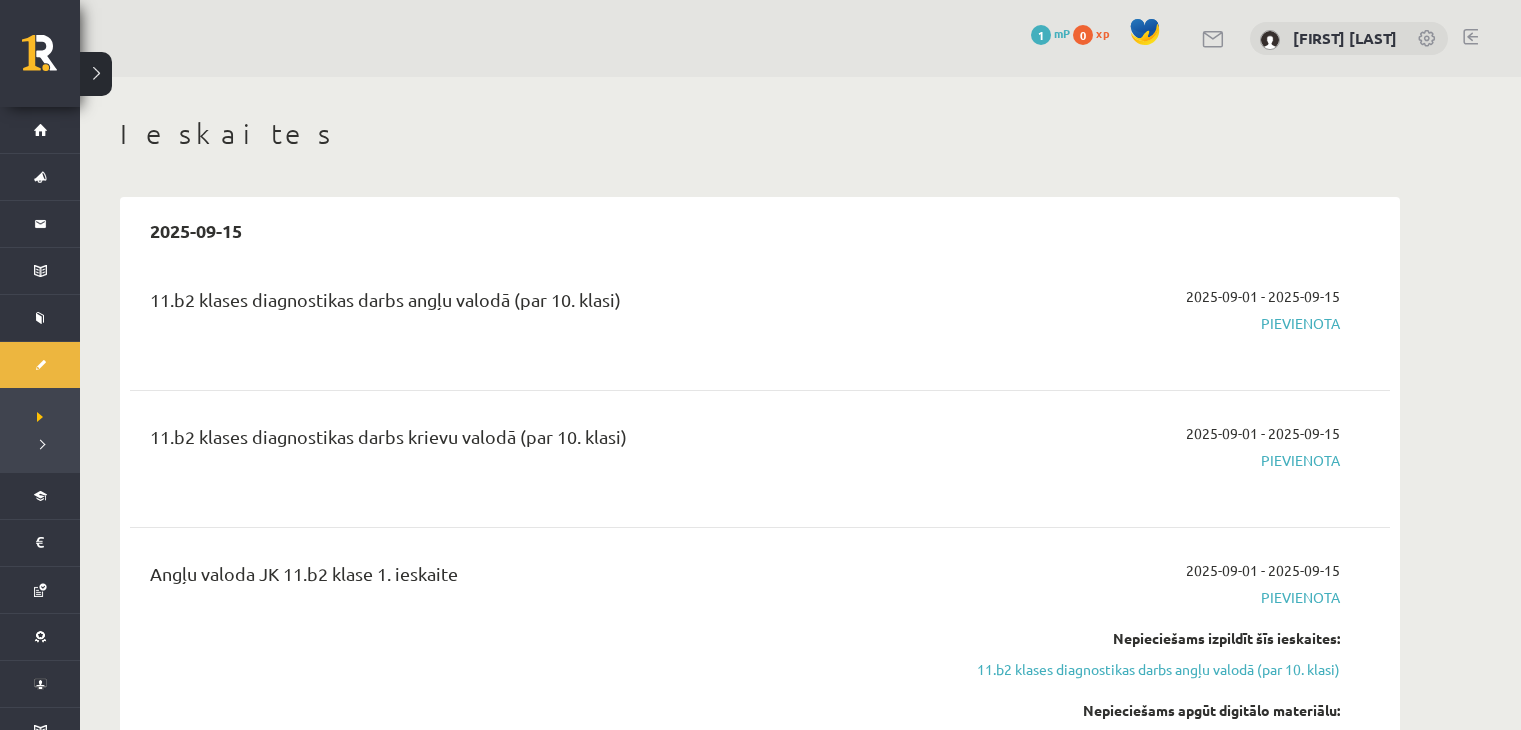 scroll, scrollTop: 265, scrollLeft: 0, axis: vertical 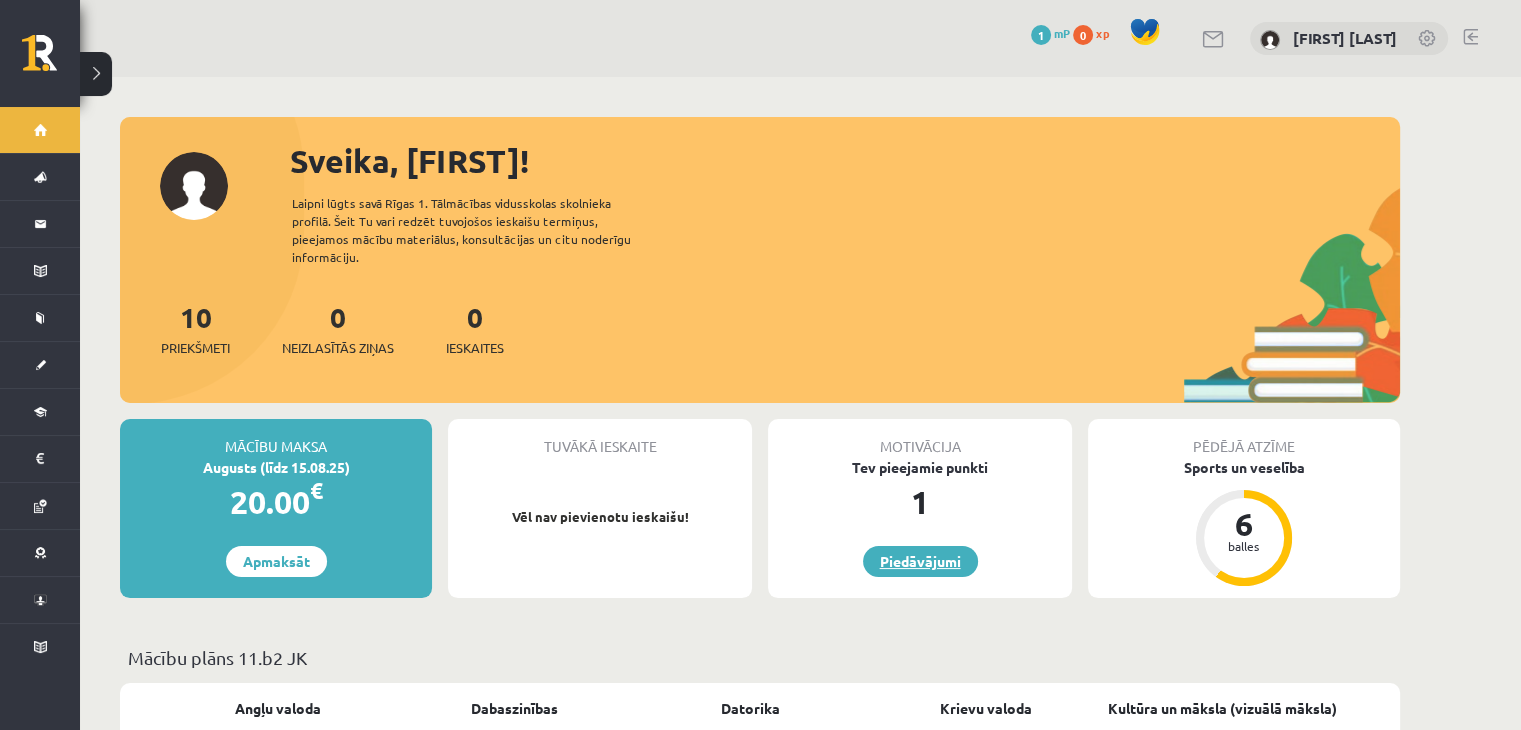 click on "Piedāvājumi" at bounding box center (920, 561) 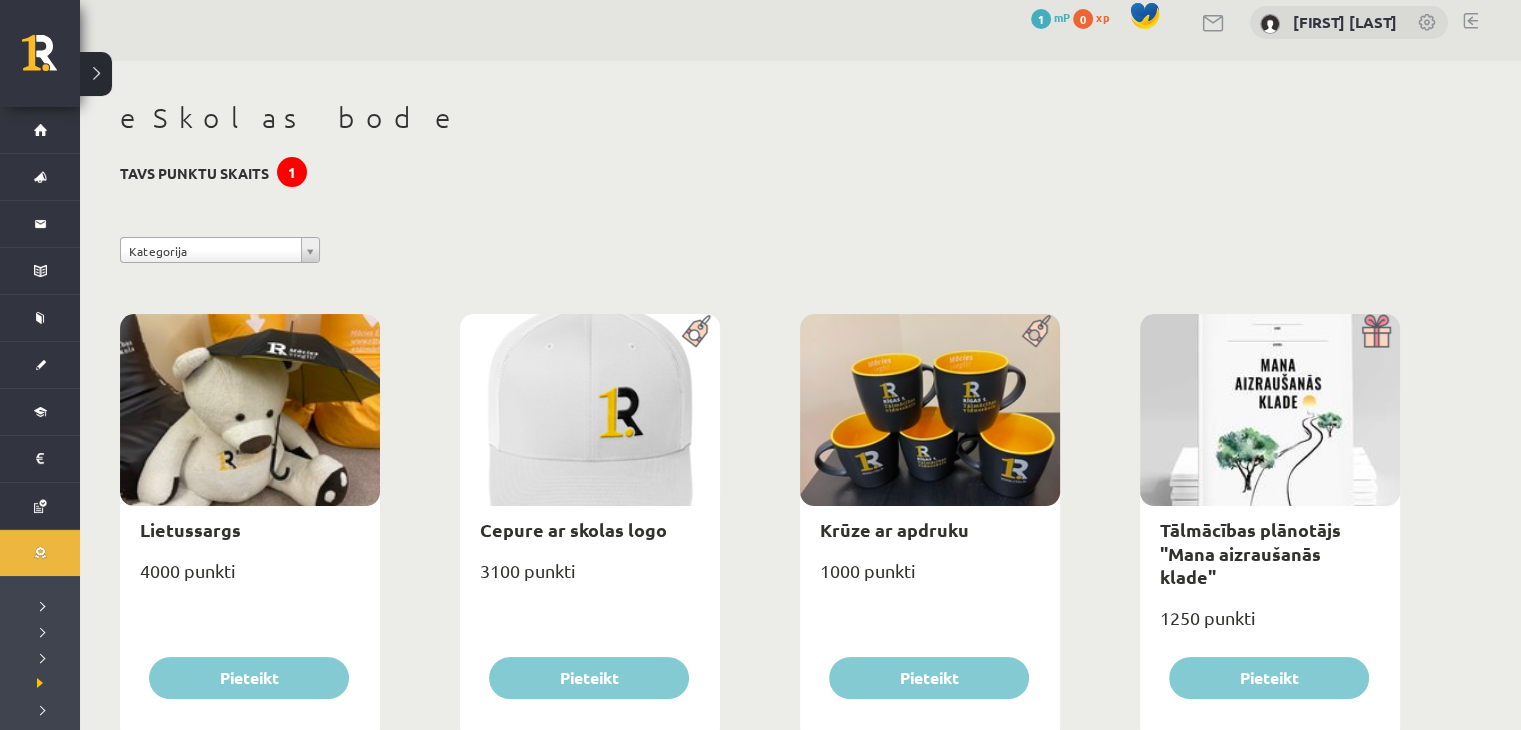 scroll, scrollTop: 0, scrollLeft: 0, axis: both 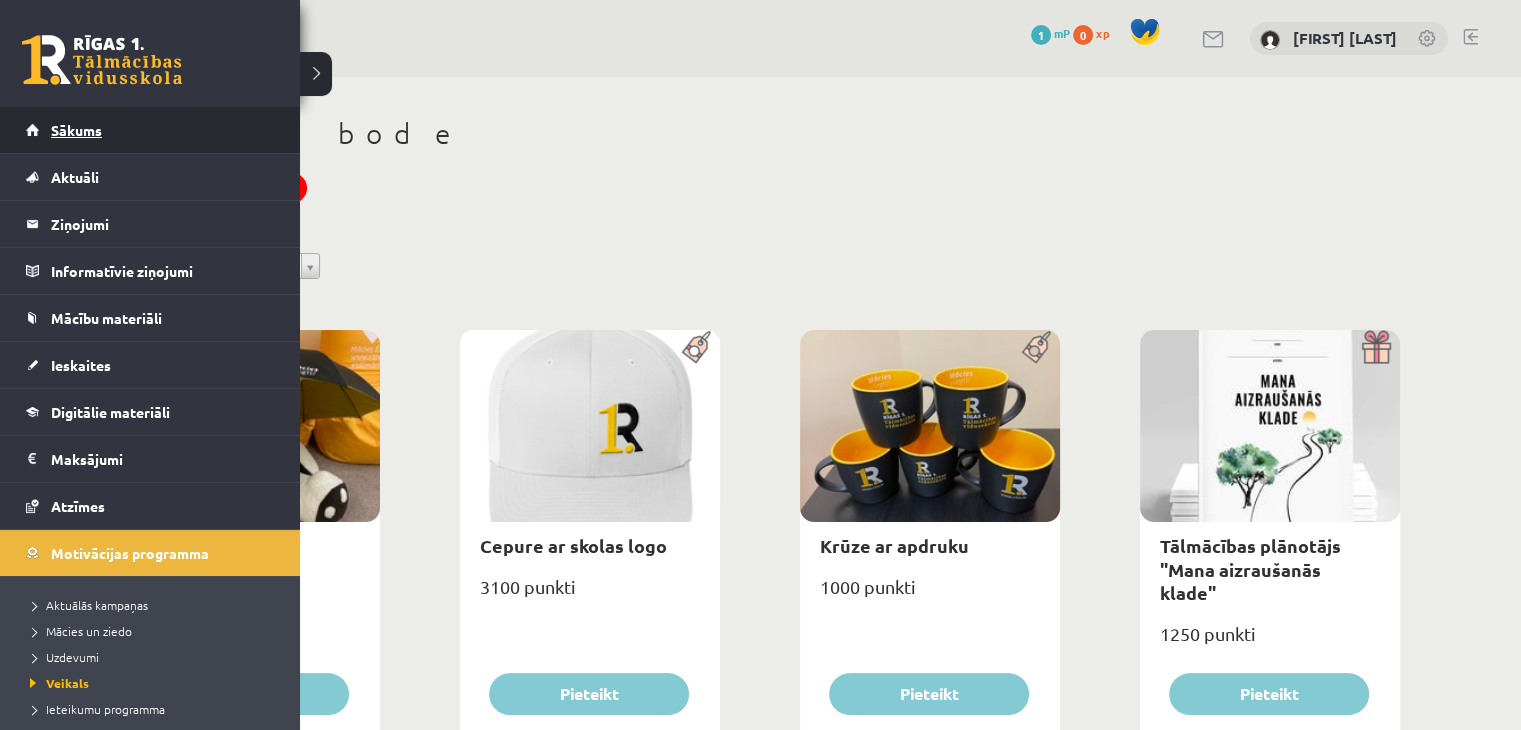 click on "Sākums" at bounding box center (150, 130) 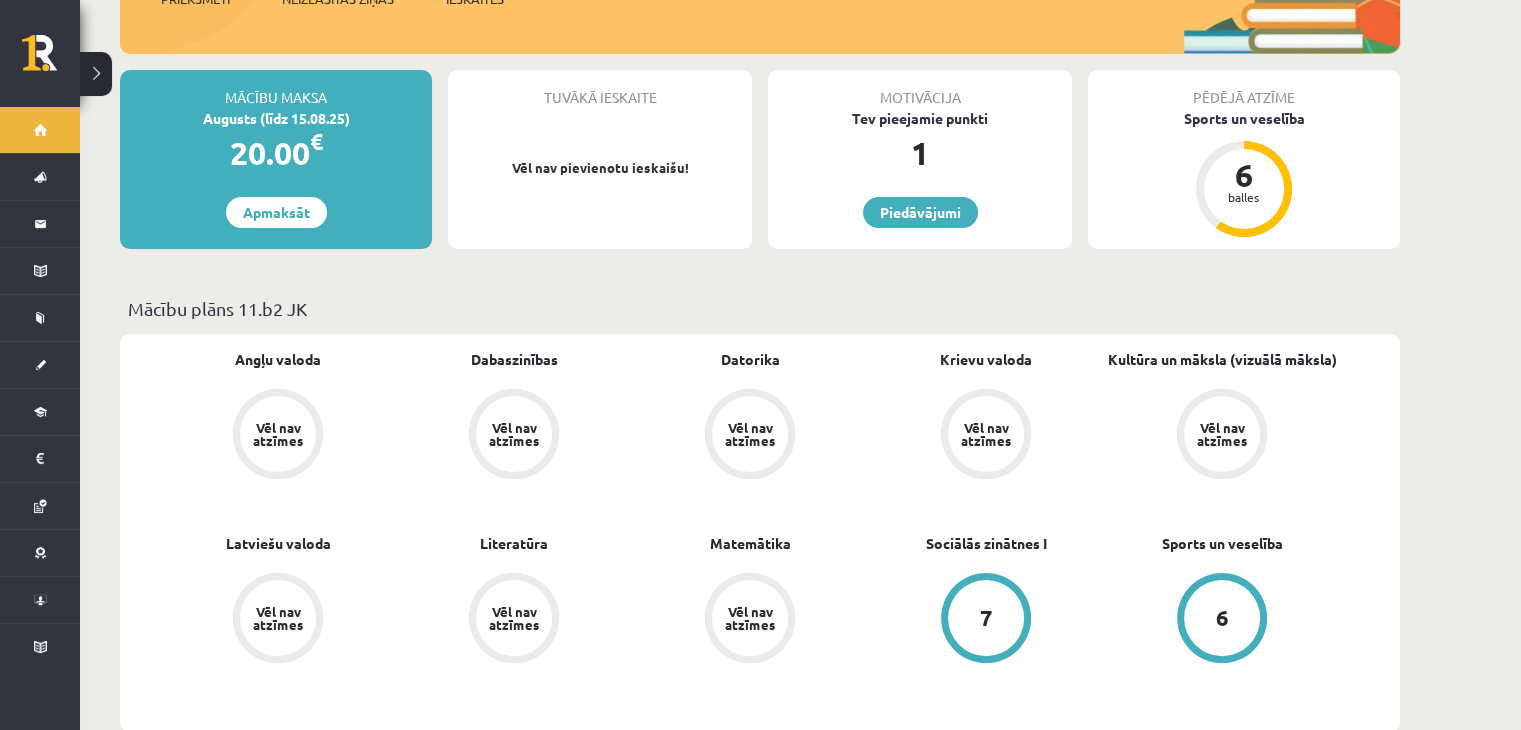 scroll, scrollTop: 309, scrollLeft: 0, axis: vertical 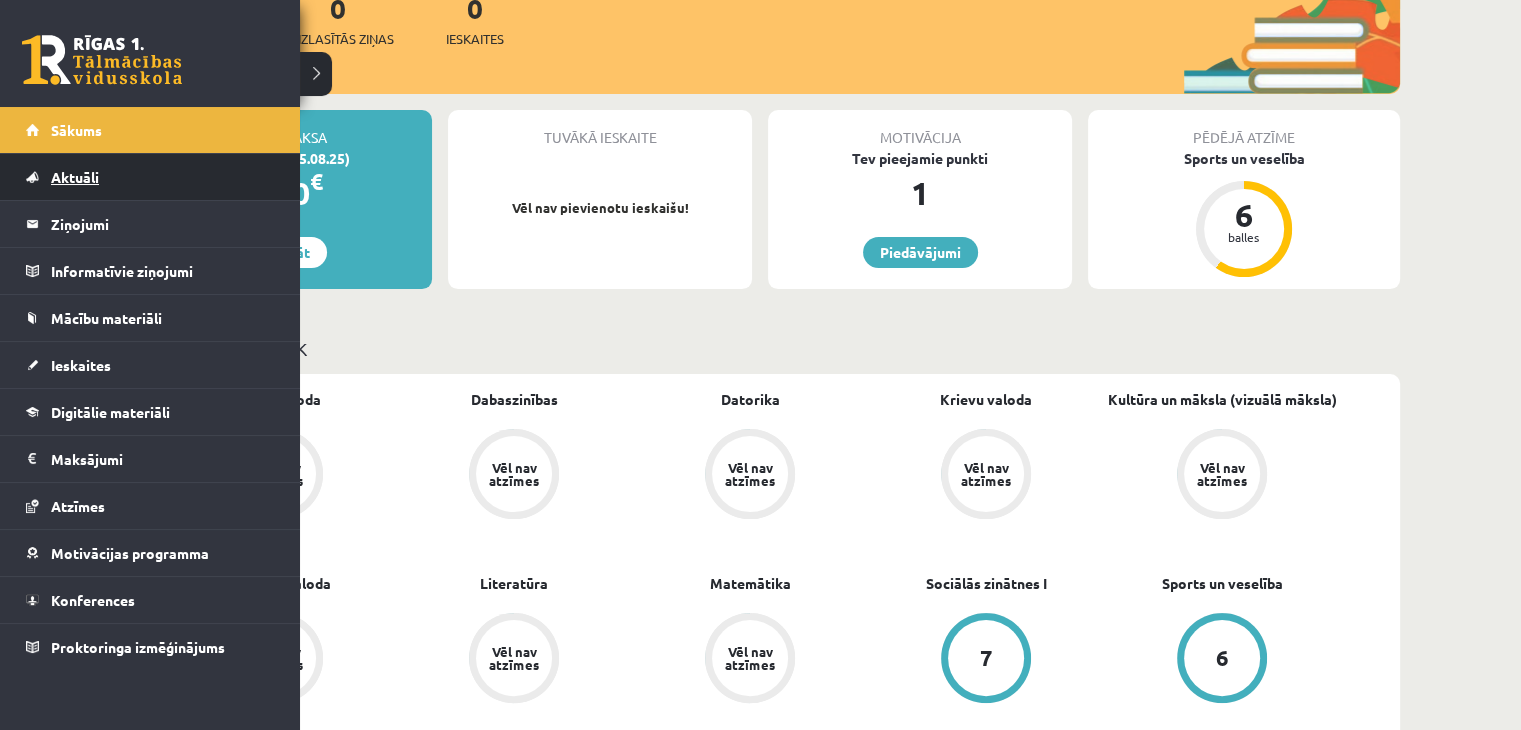 click on "Aktuāli" at bounding box center (150, 177) 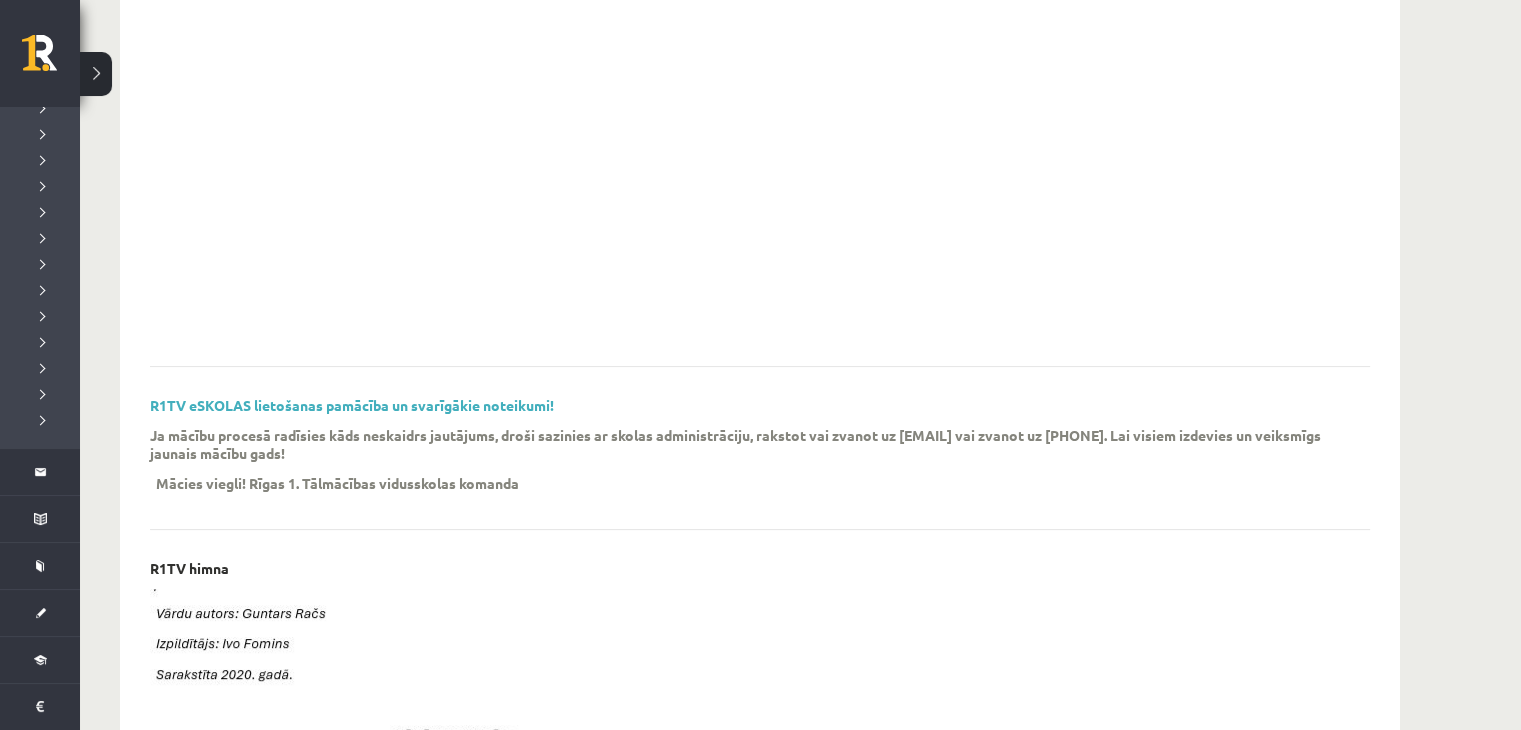 scroll, scrollTop: 140, scrollLeft: 0, axis: vertical 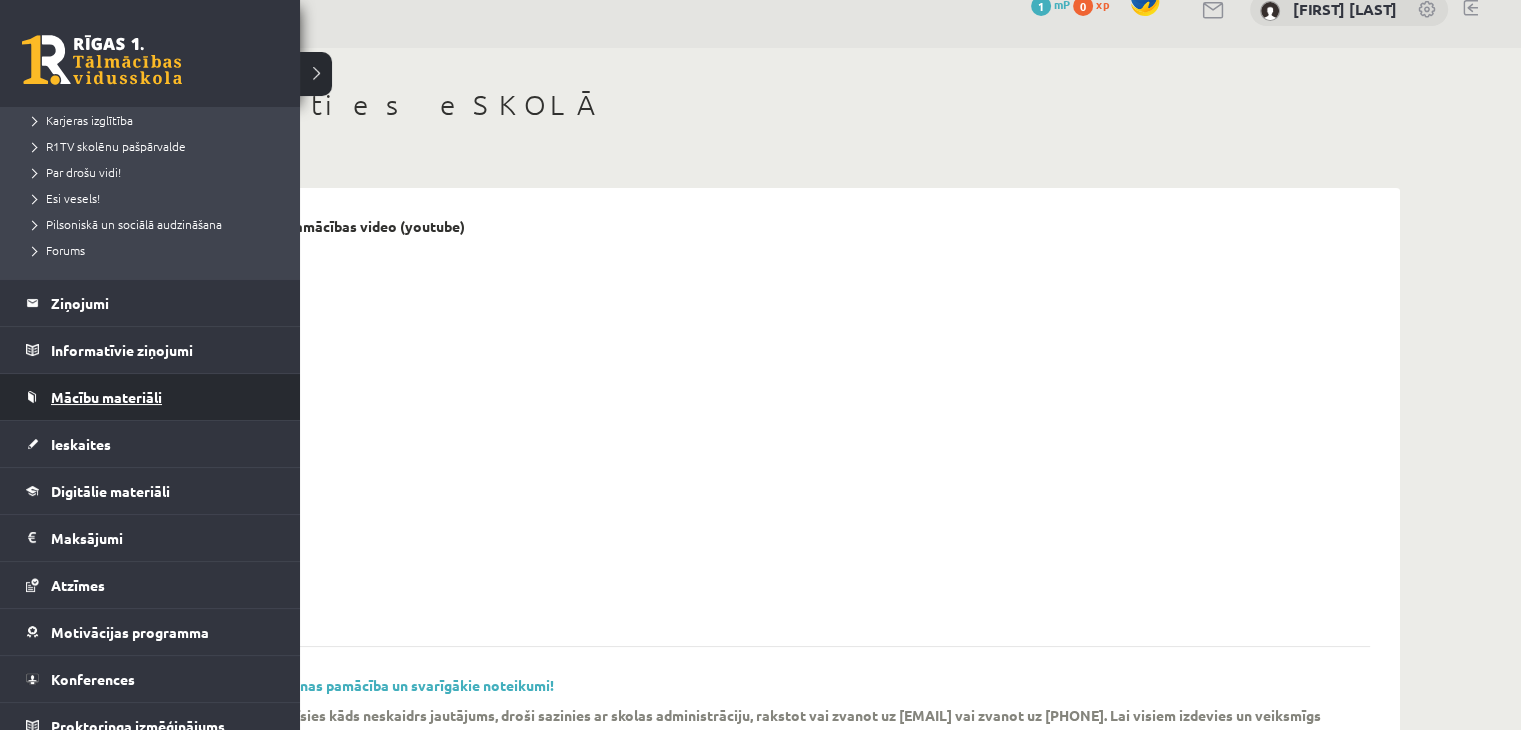 click on "Mācību materiāli" at bounding box center (150, 397) 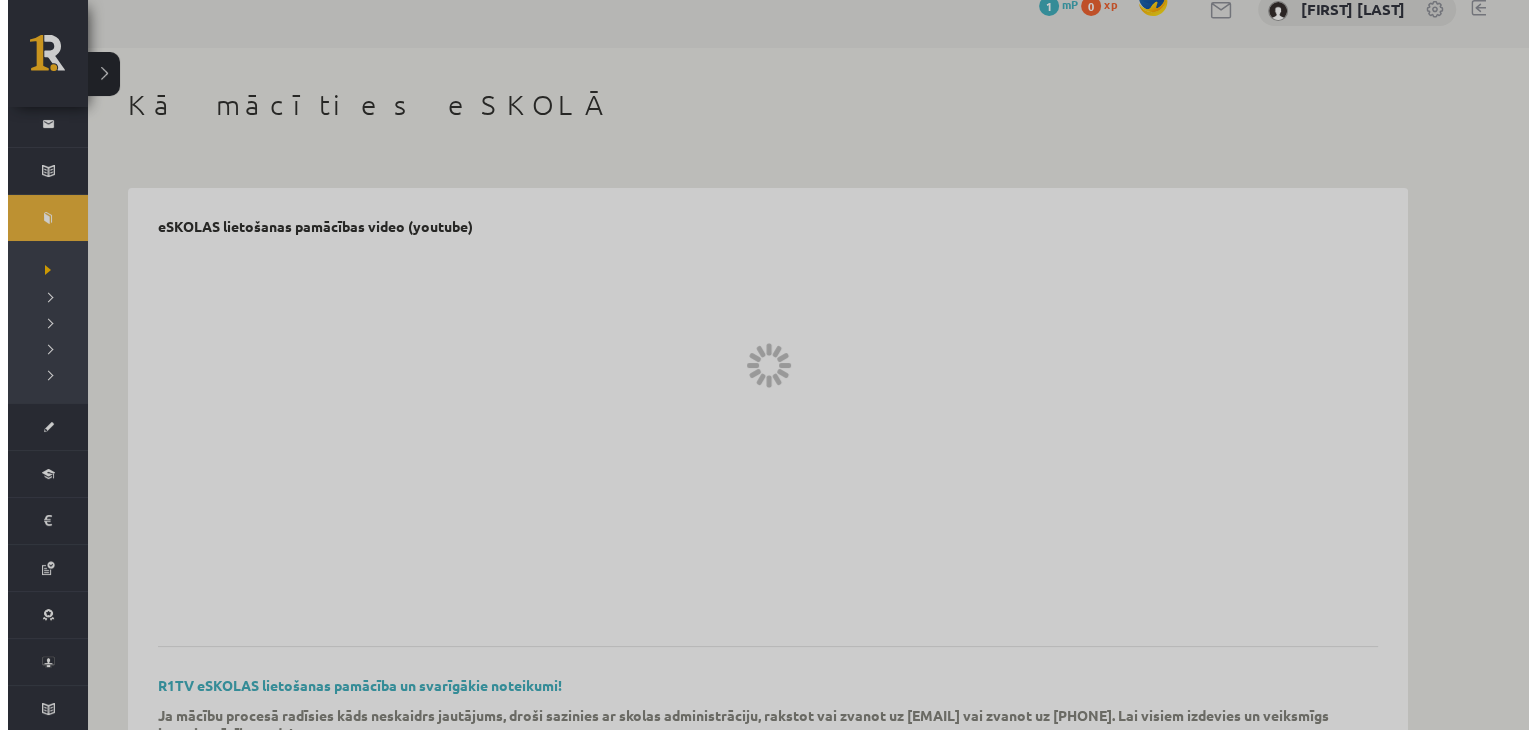 scroll, scrollTop: 0, scrollLeft: 0, axis: both 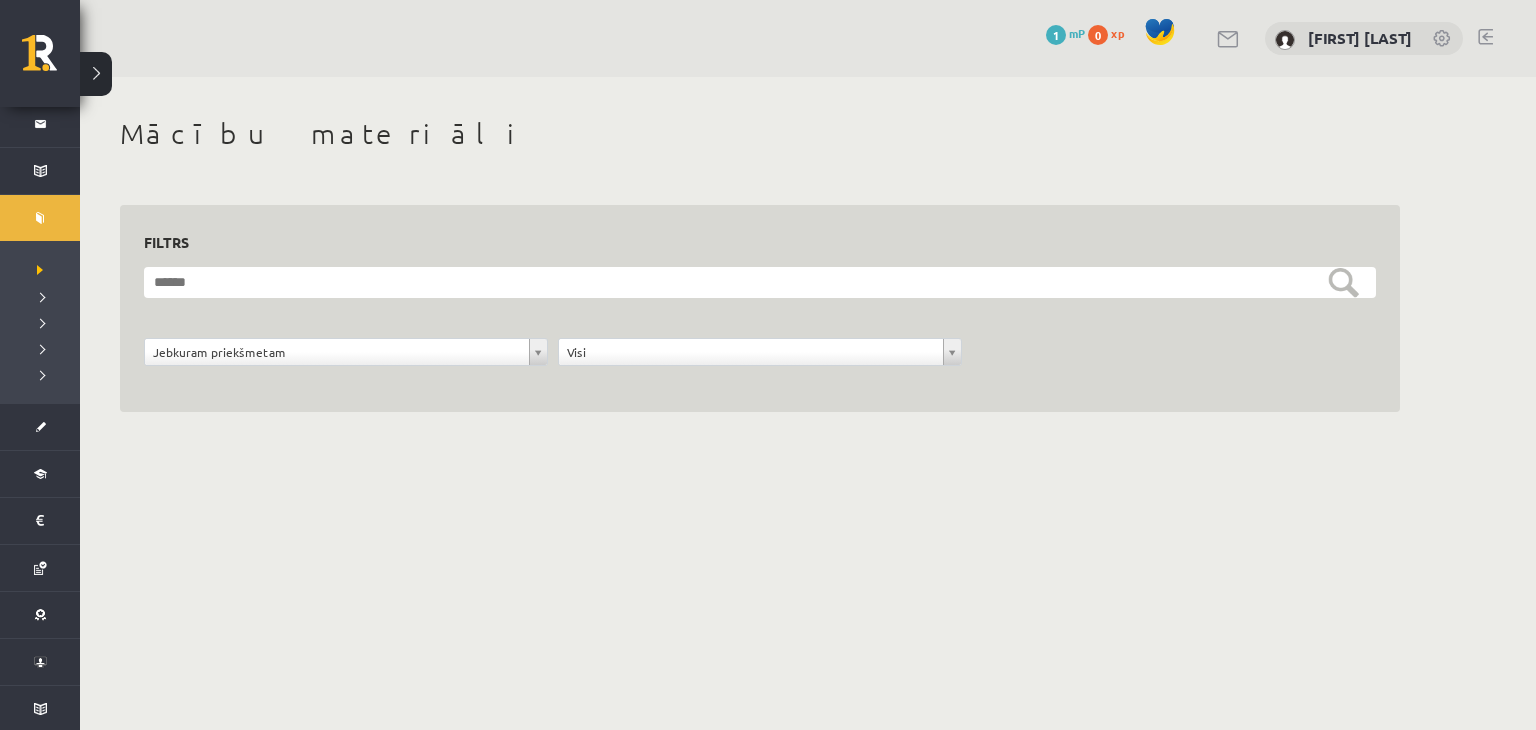 click on "**********" at bounding box center (760, 309) 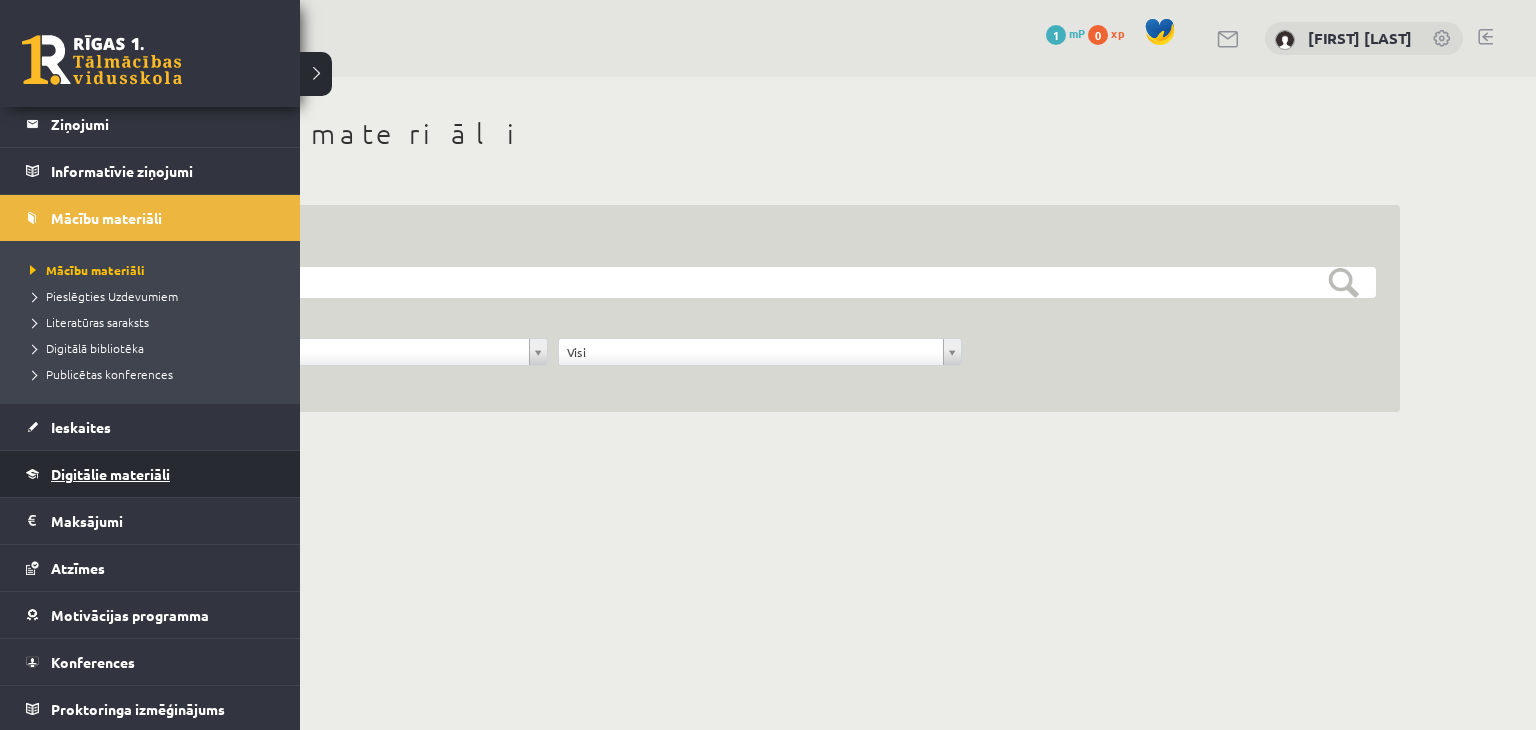 click on "Digitālie materiāli" at bounding box center [150, 474] 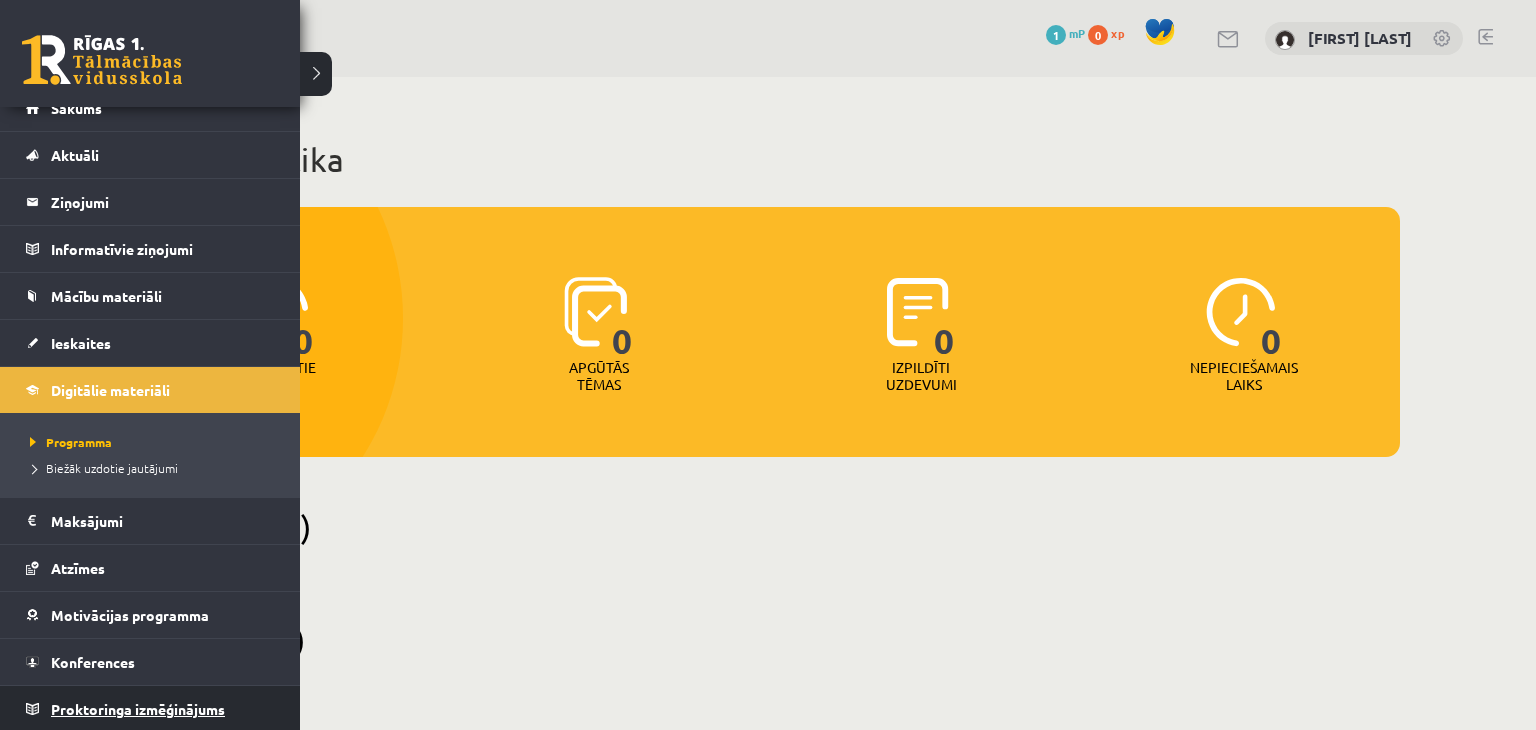 click on "Proktoringa izmēģinājums" at bounding box center [150, 709] 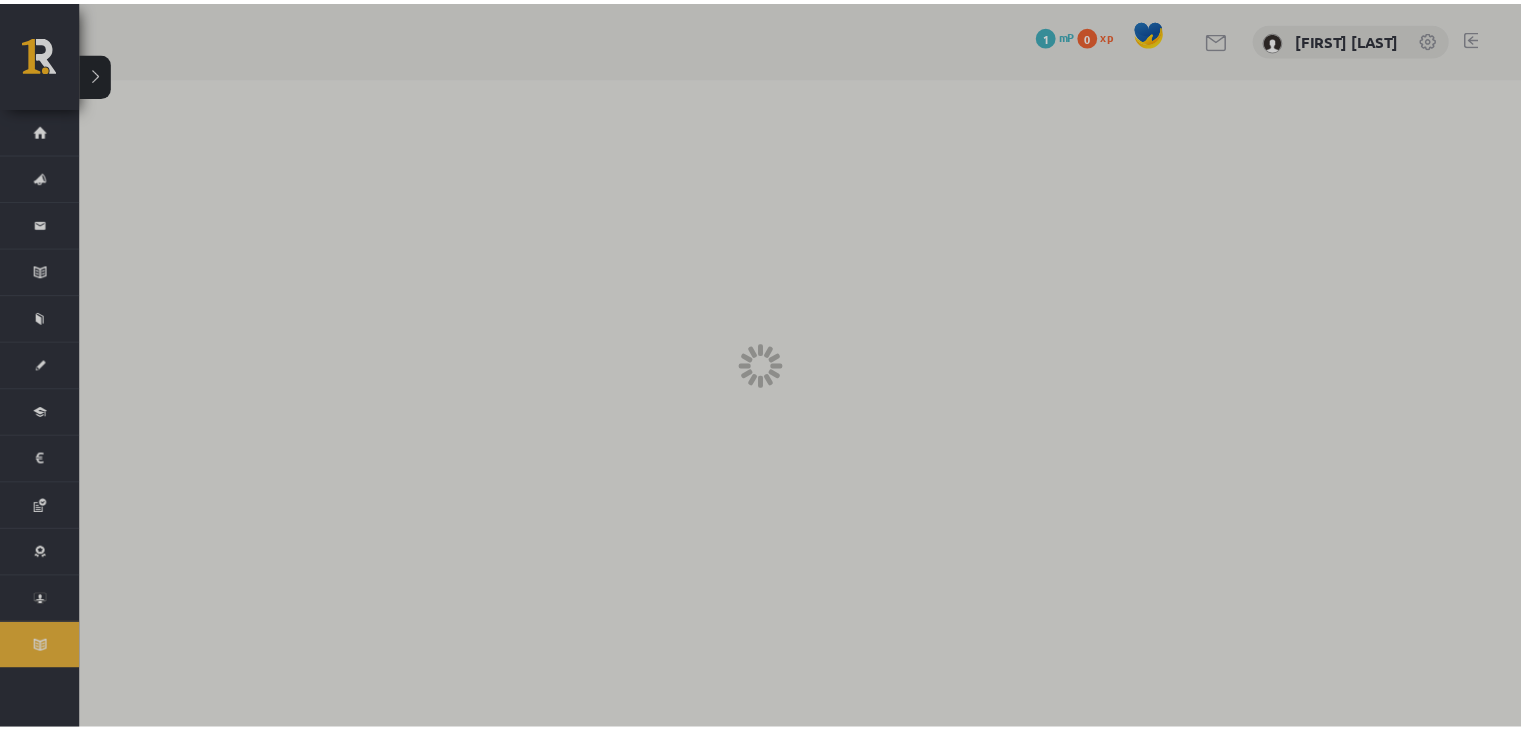 scroll, scrollTop: 0, scrollLeft: 0, axis: both 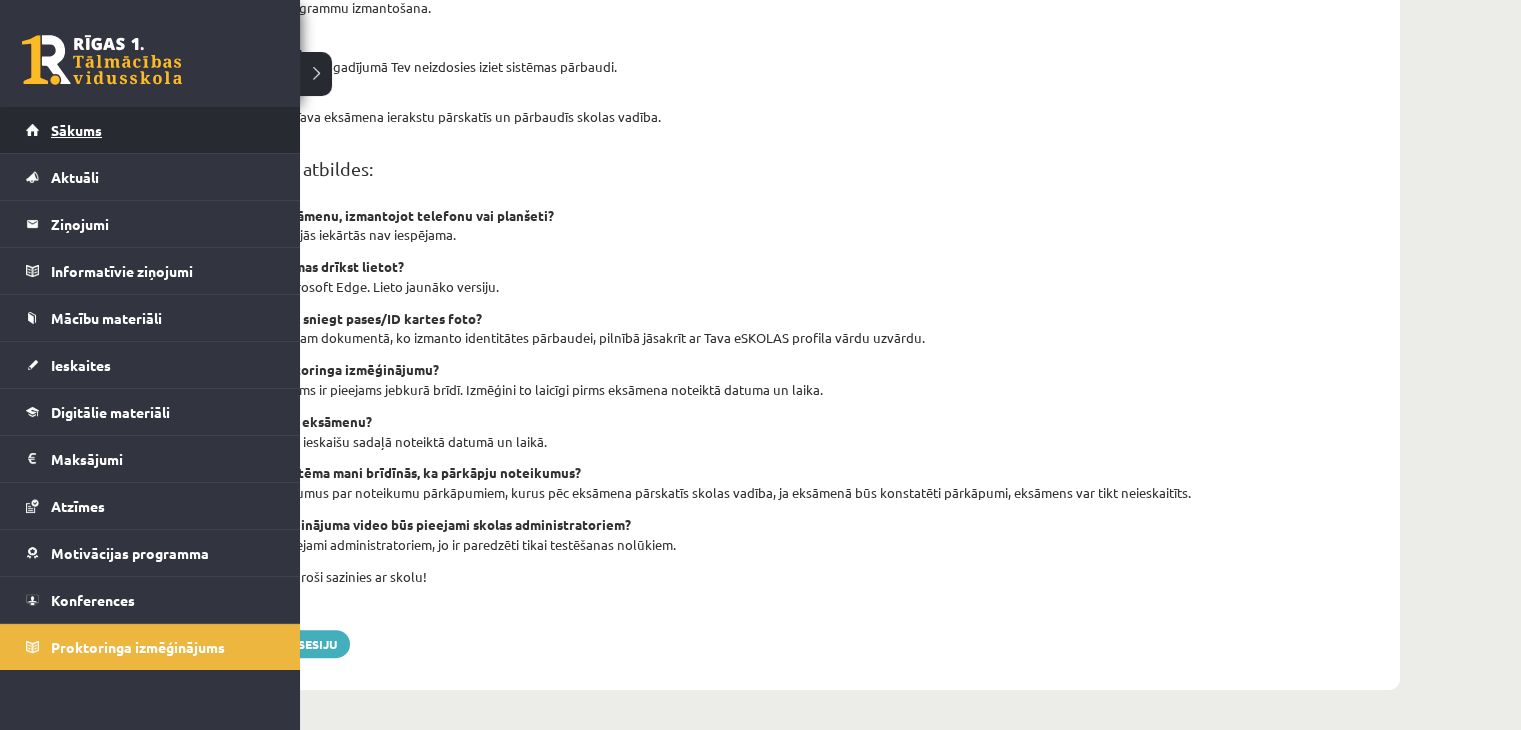 click on "Sākums" at bounding box center (150, 130) 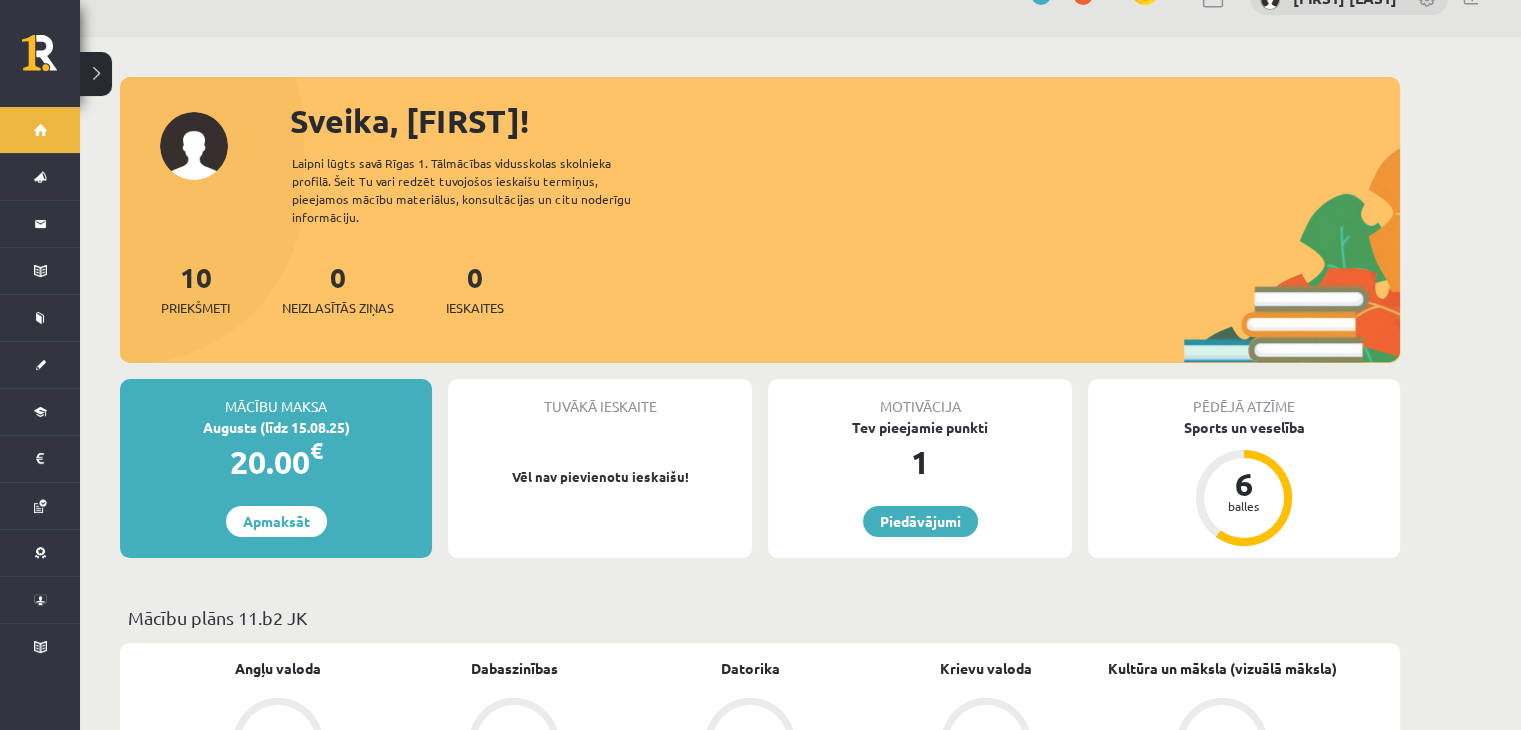 scroll, scrollTop: 0, scrollLeft: 0, axis: both 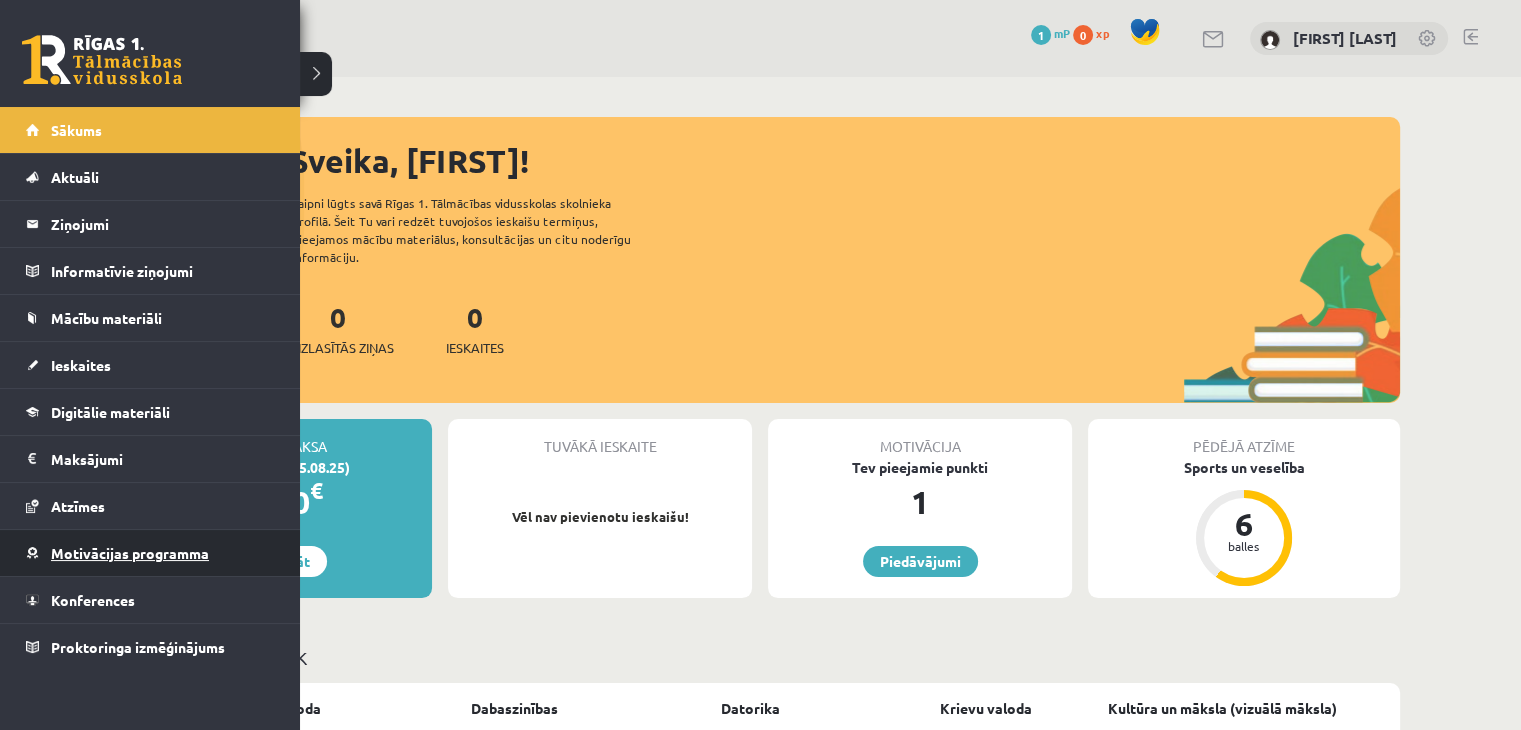 click on "Motivācijas programma" at bounding box center (150, 553) 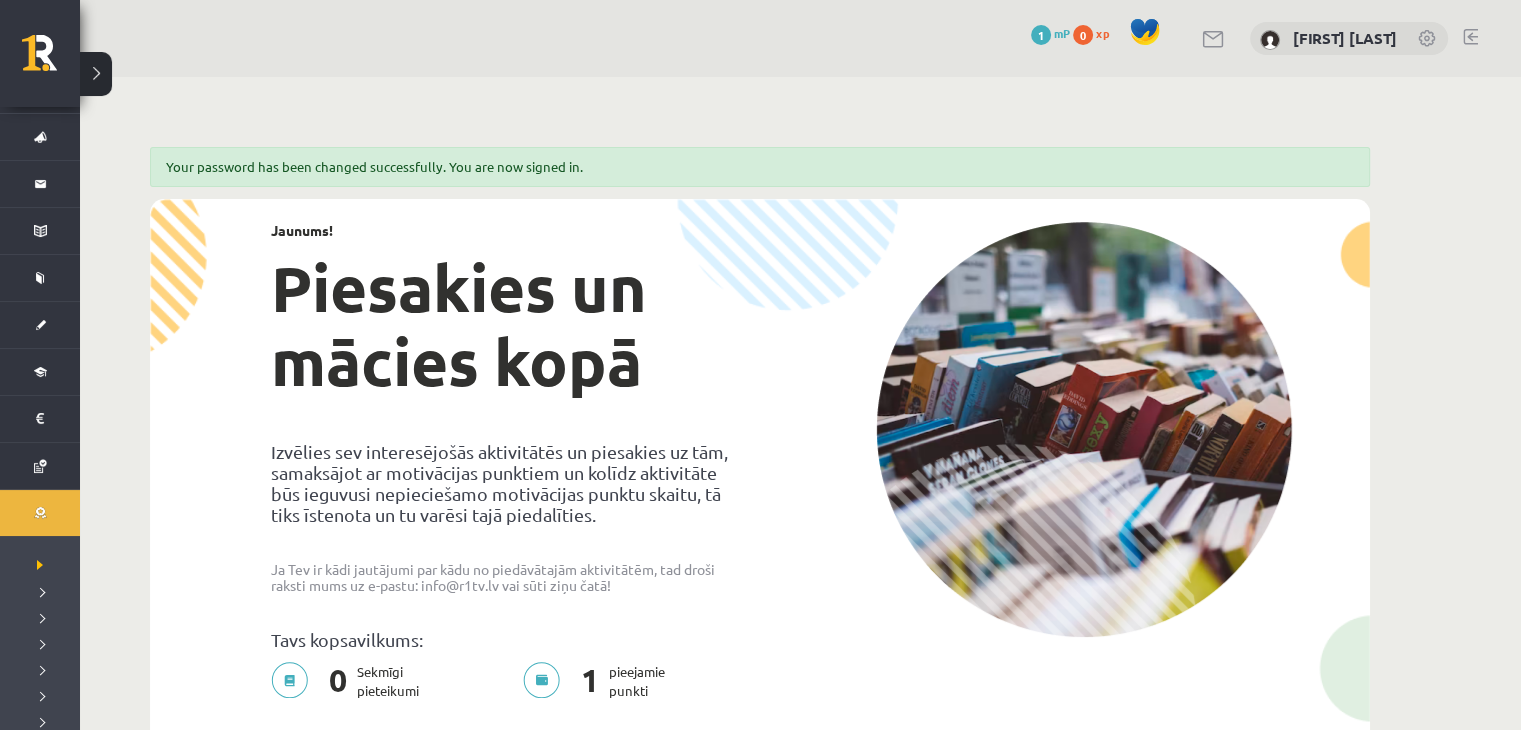 scroll, scrollTop: 152, scrollLeft: 0, axis: vertical 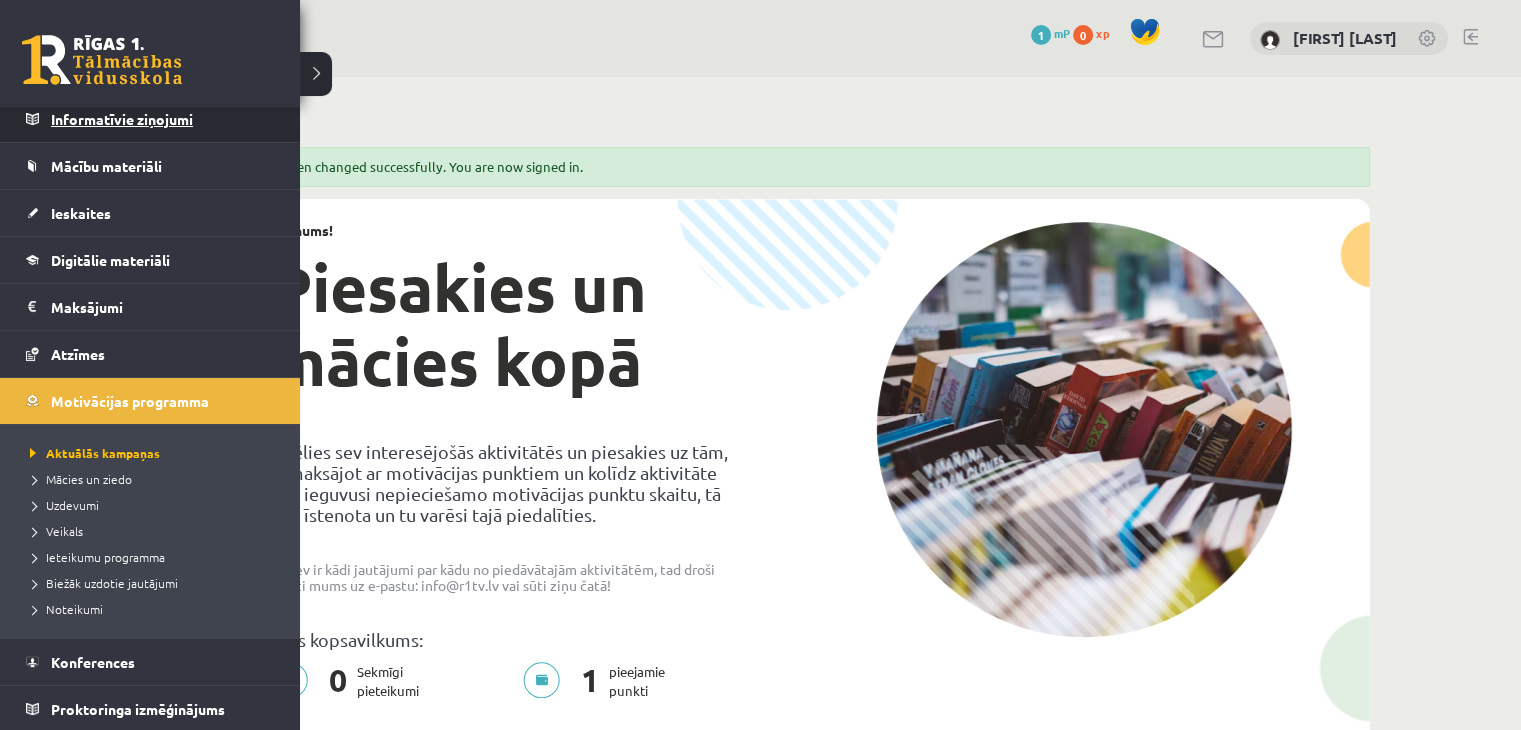 click on "Informatīvie ziņojumi
0" at bounding box center (163, 119) 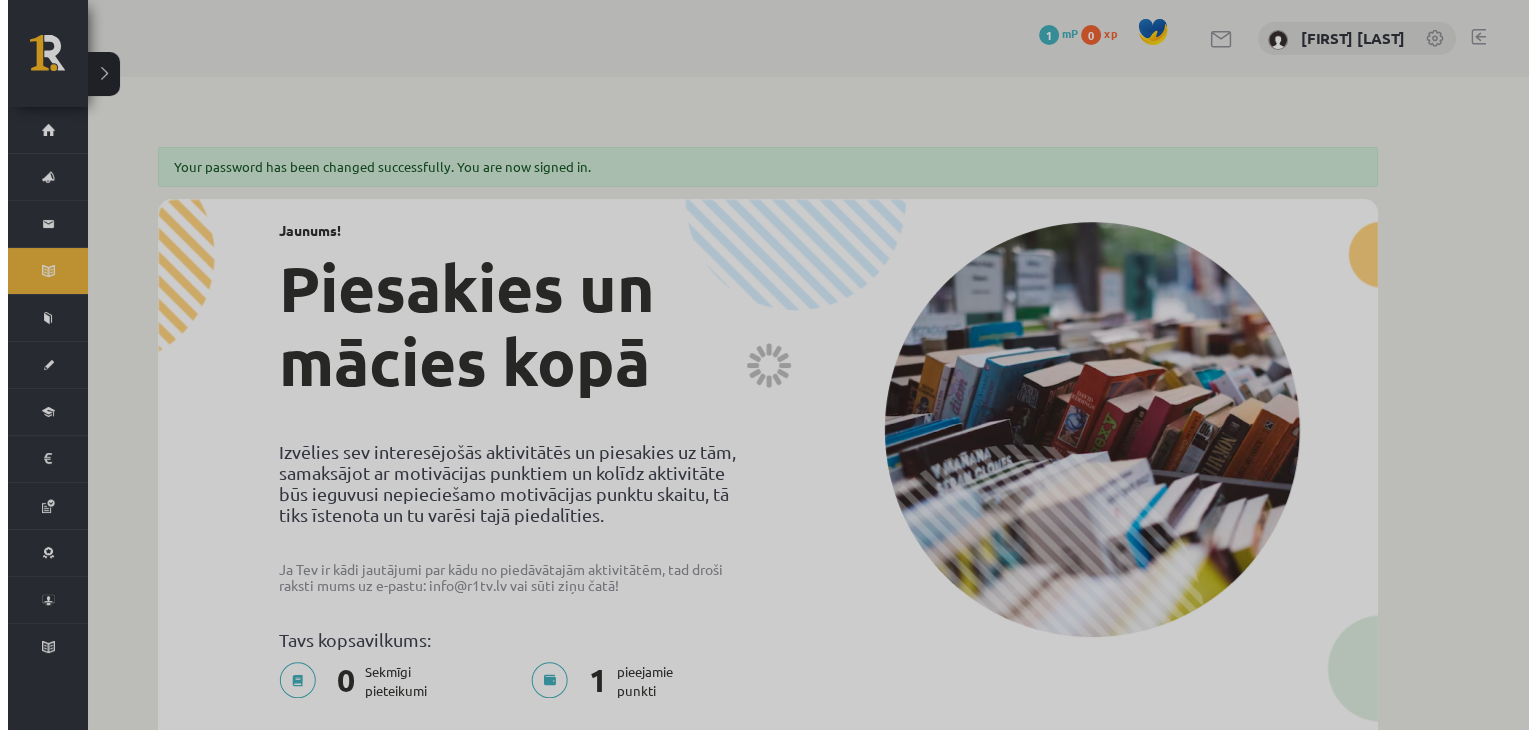 scroll, scrollTop: 0, scrollLeft: 0, axis: both 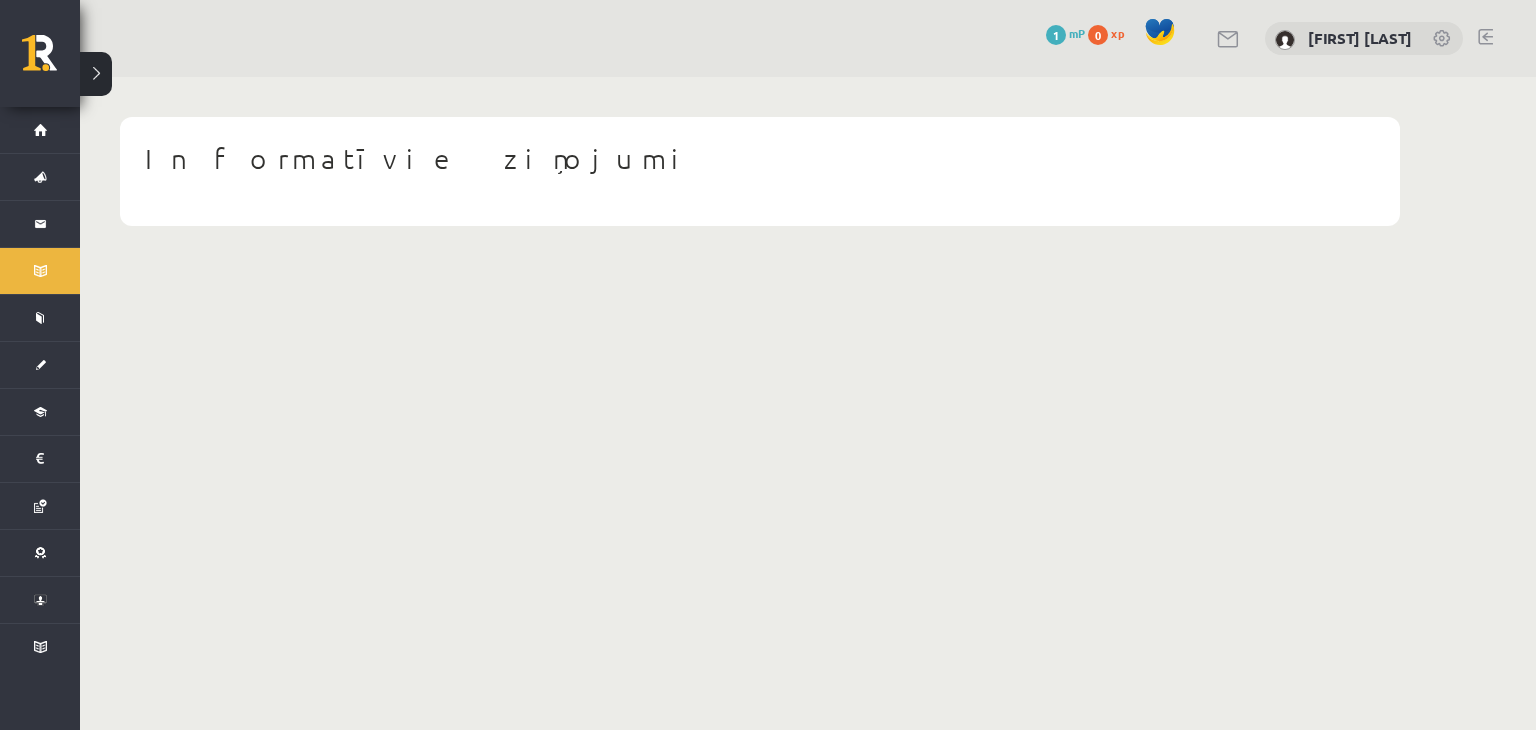 click at bounding box center (1443, 40) 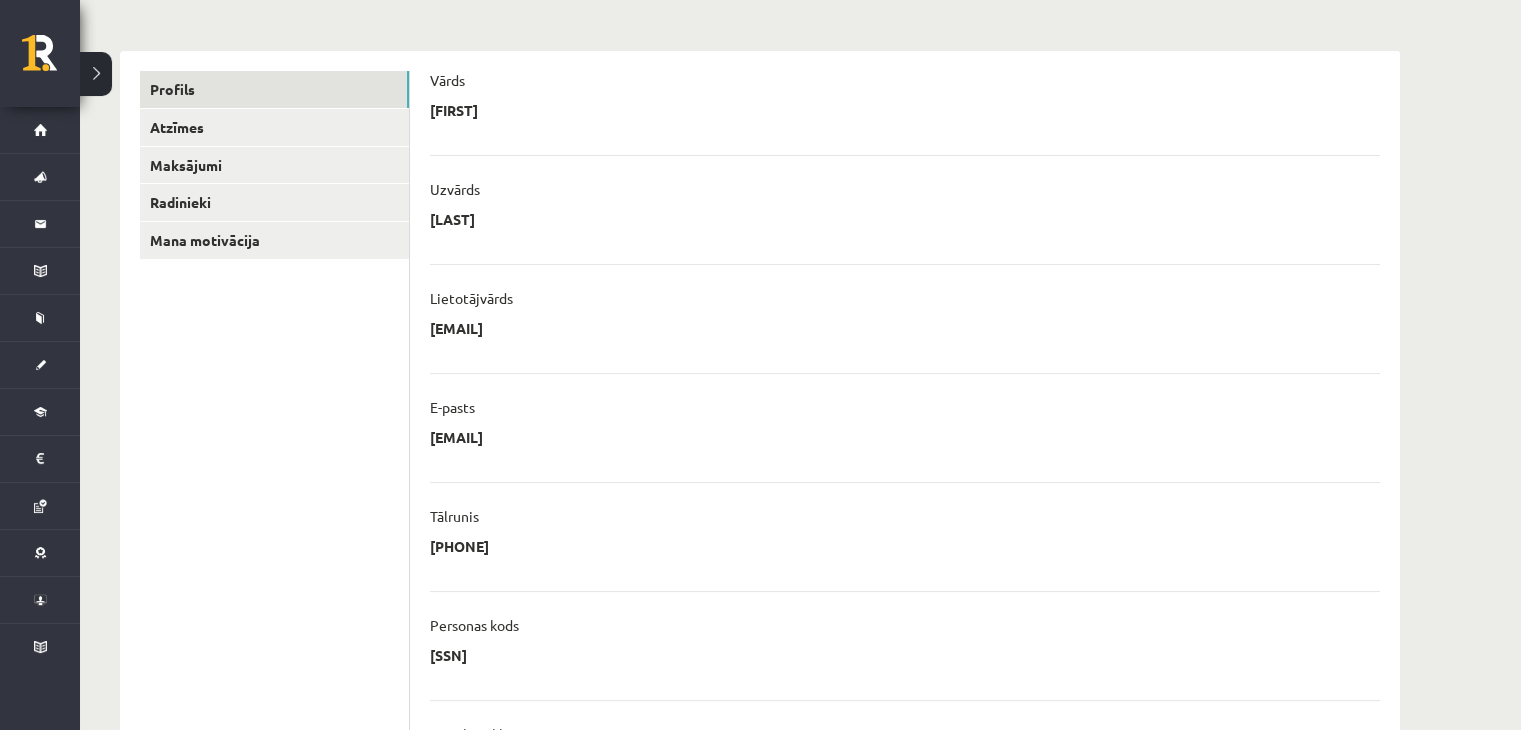 scroll, scrollTop: 0, scrollLeft: 0, axis: both 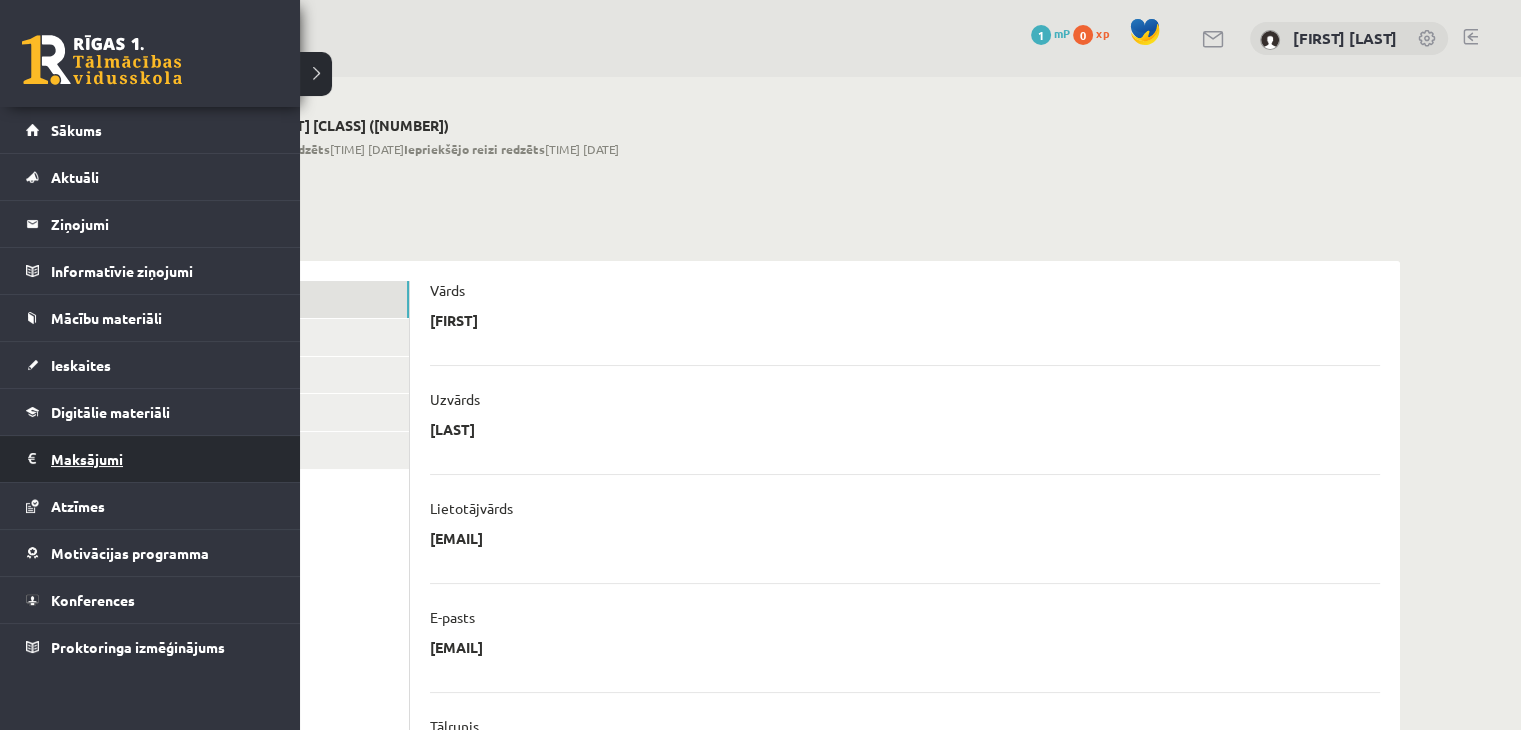 click on "Maksājumi
0" at bounding box center (163, 459) 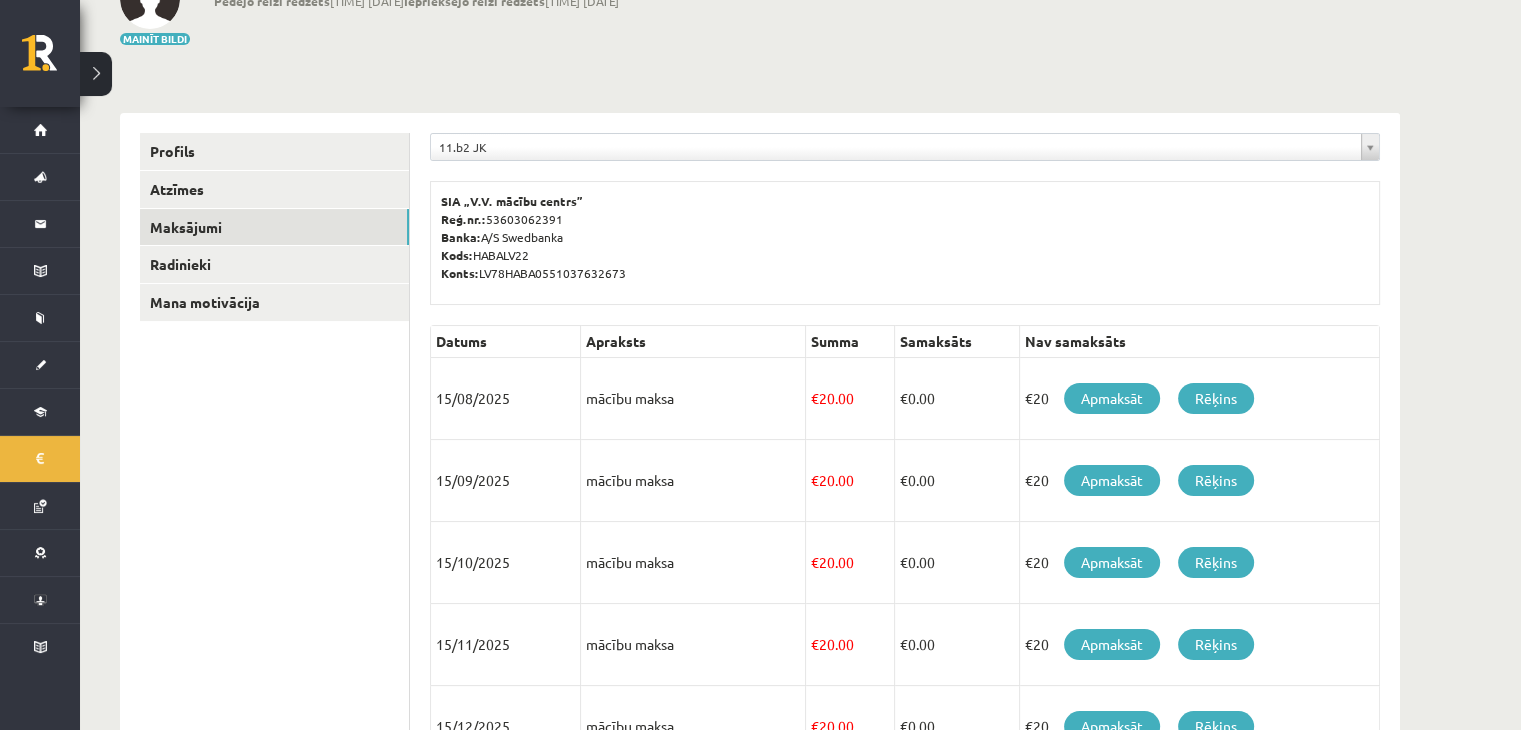 scroll, scrollTop: 0, scrollLeft: 0, axis: both 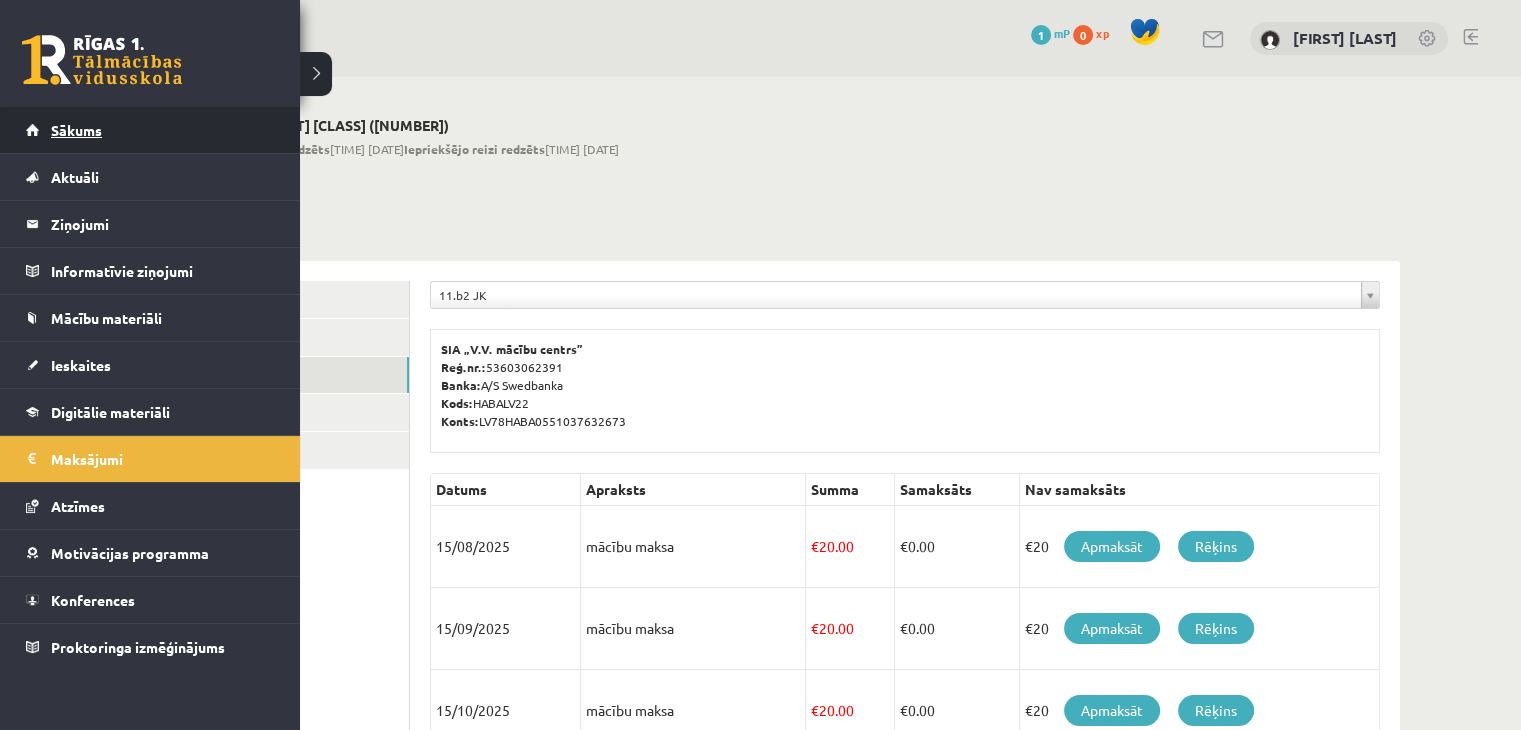 click on "Sākums" at bounding box center [150, 130] 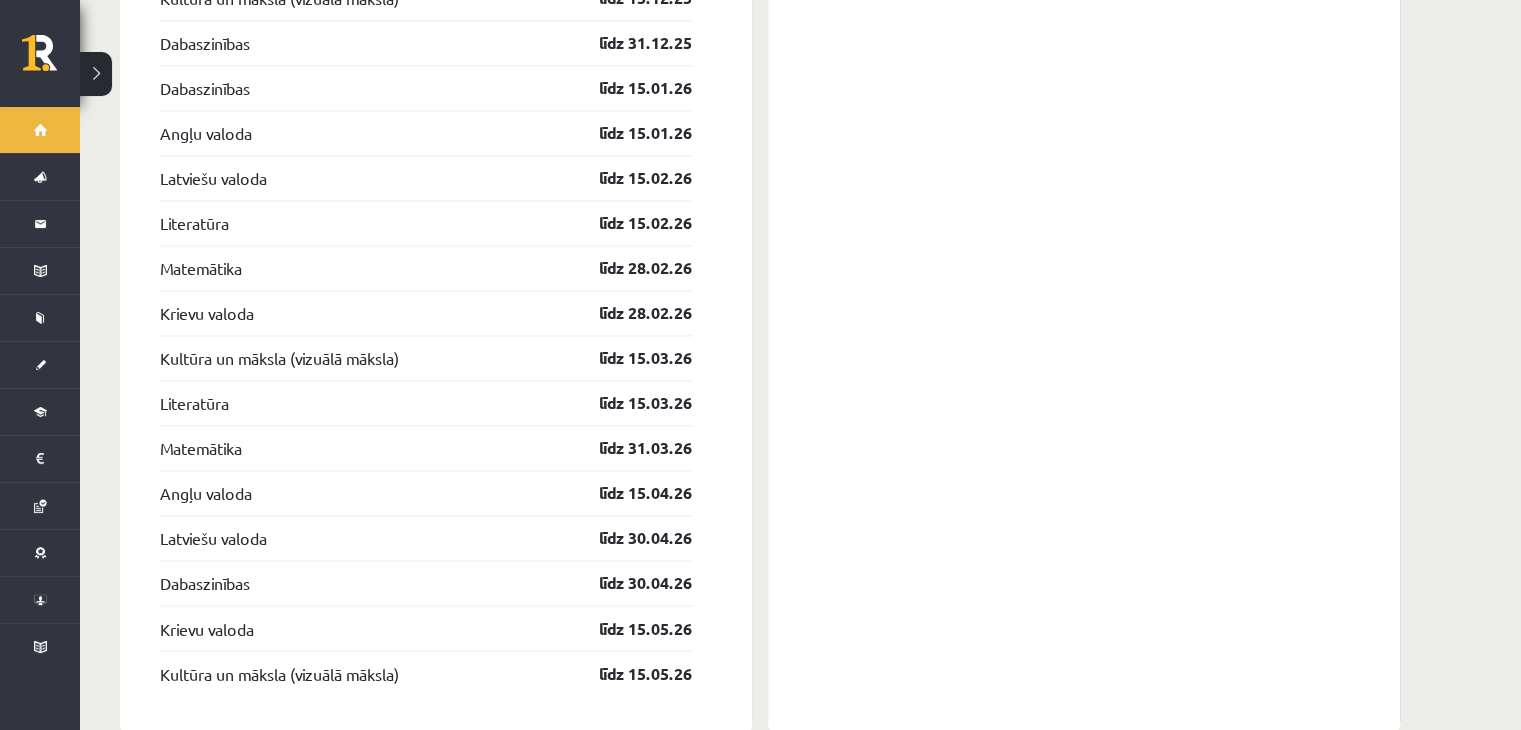 scroll, scrollTop: 3189, scrollLeft: 0, axis: vertical 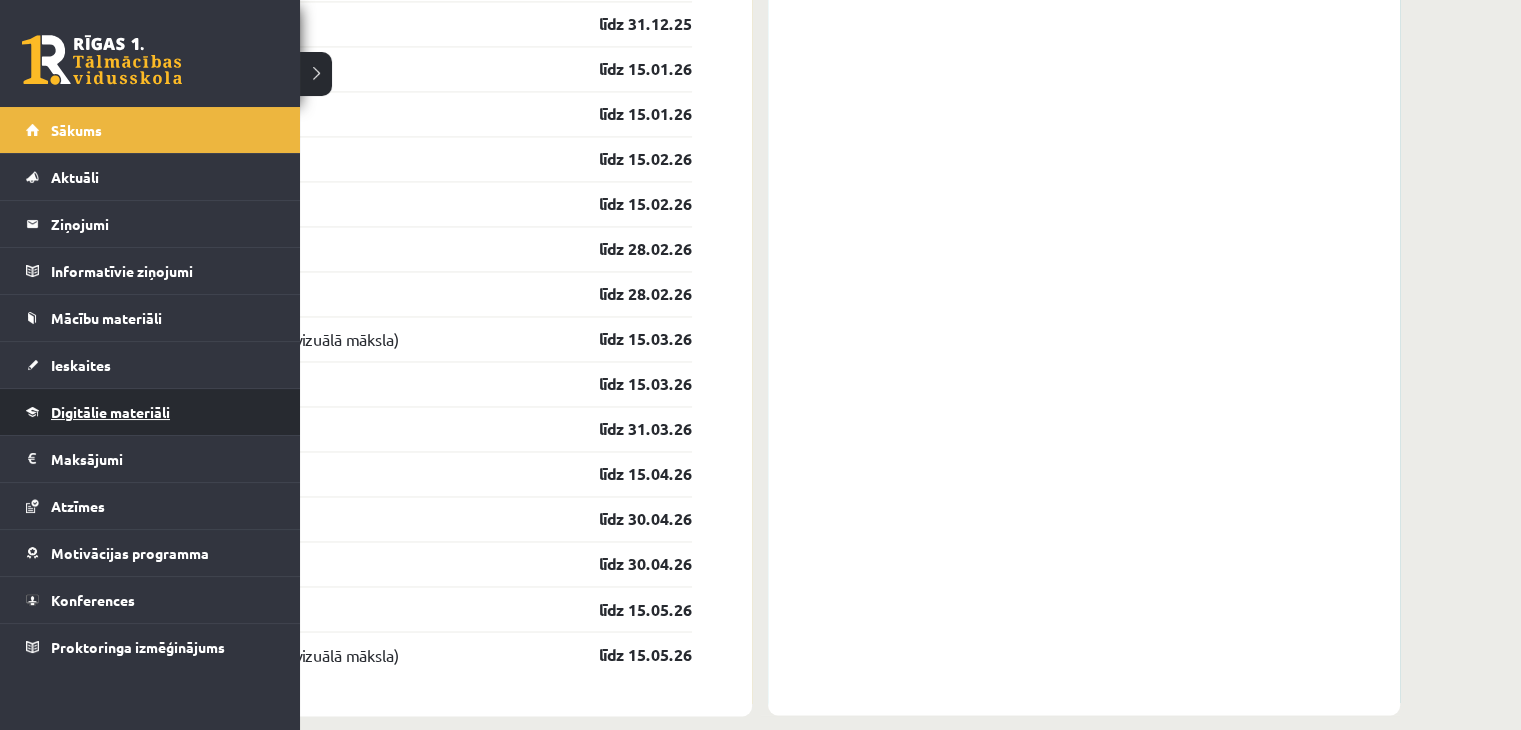click on "Digitālie materiāli" at bounding box center [110, 412] 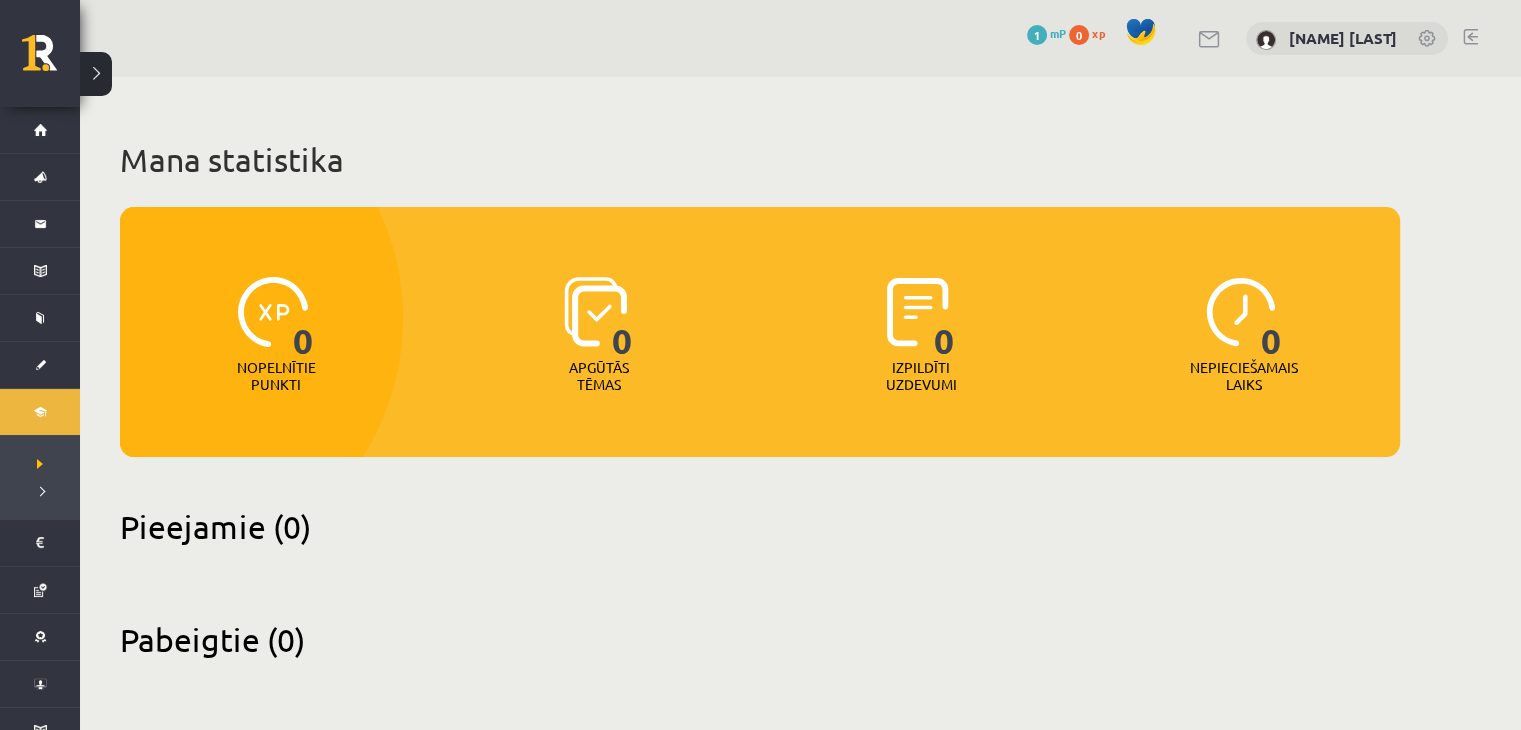 scroll, scrollTop: 0, scrollLeft: 0, axis: both 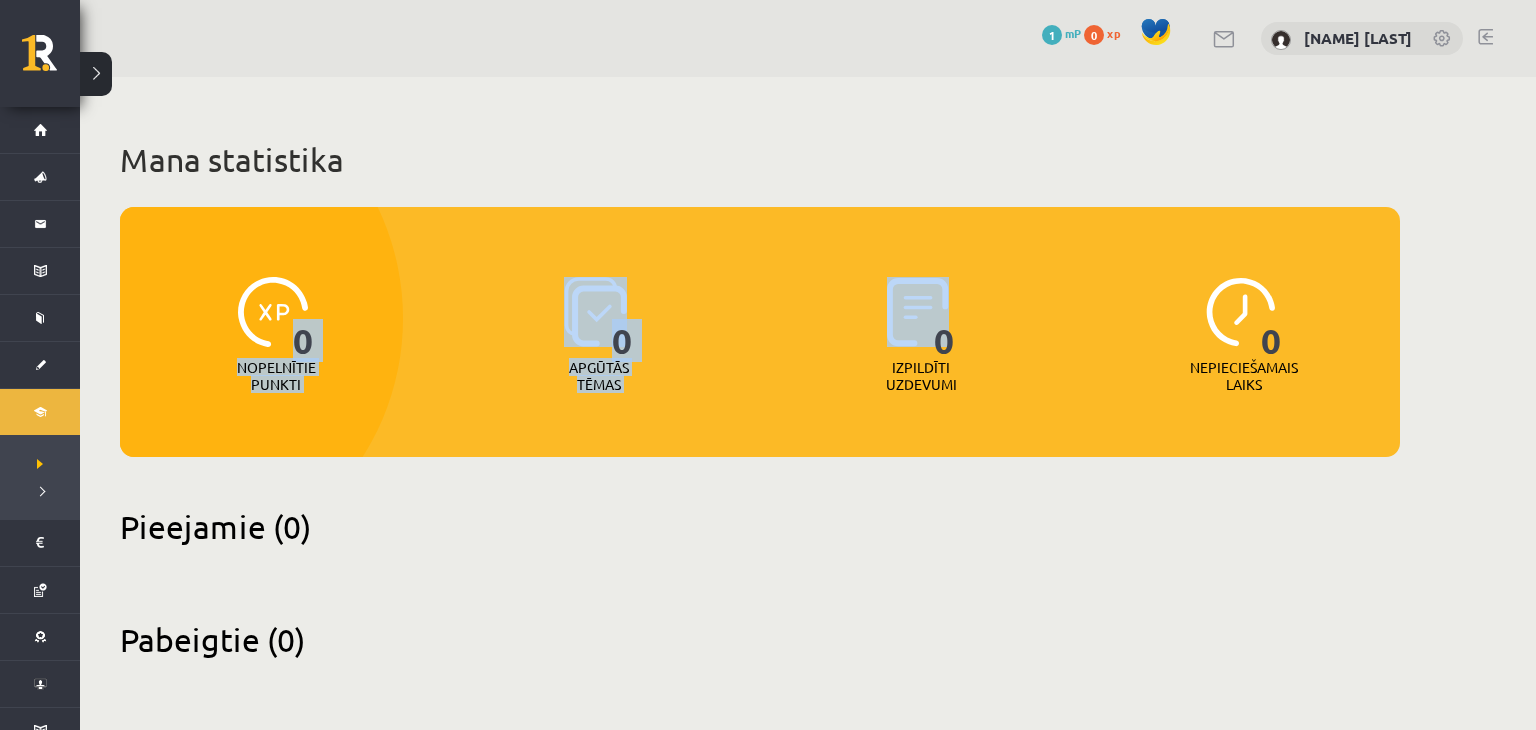 drag, startPoint x: 291, startPoint y: 352, endPoint x: 790, endPoint y: 281, distance: 504.0258 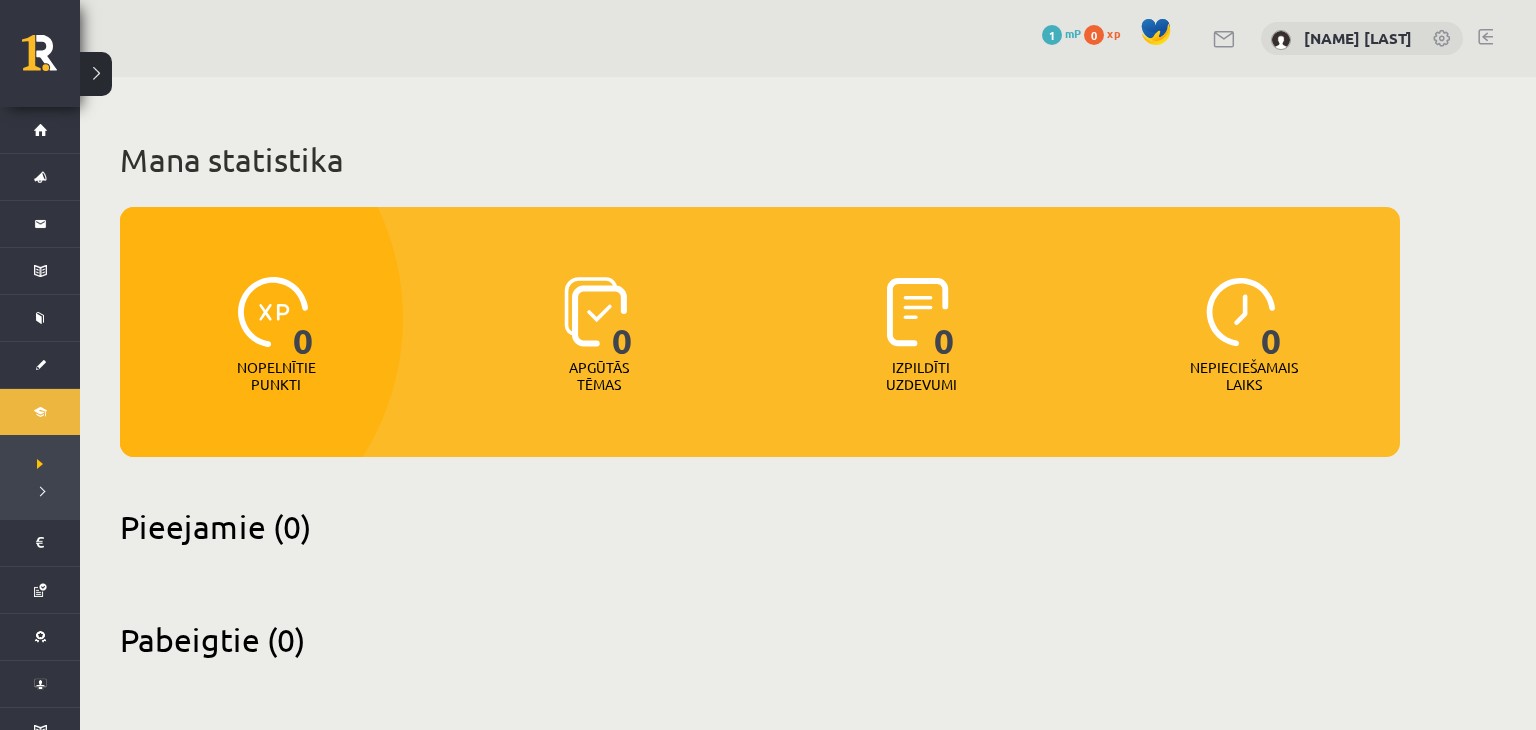 click on "Pieejamie (0)" at bounding box center [760, 526] 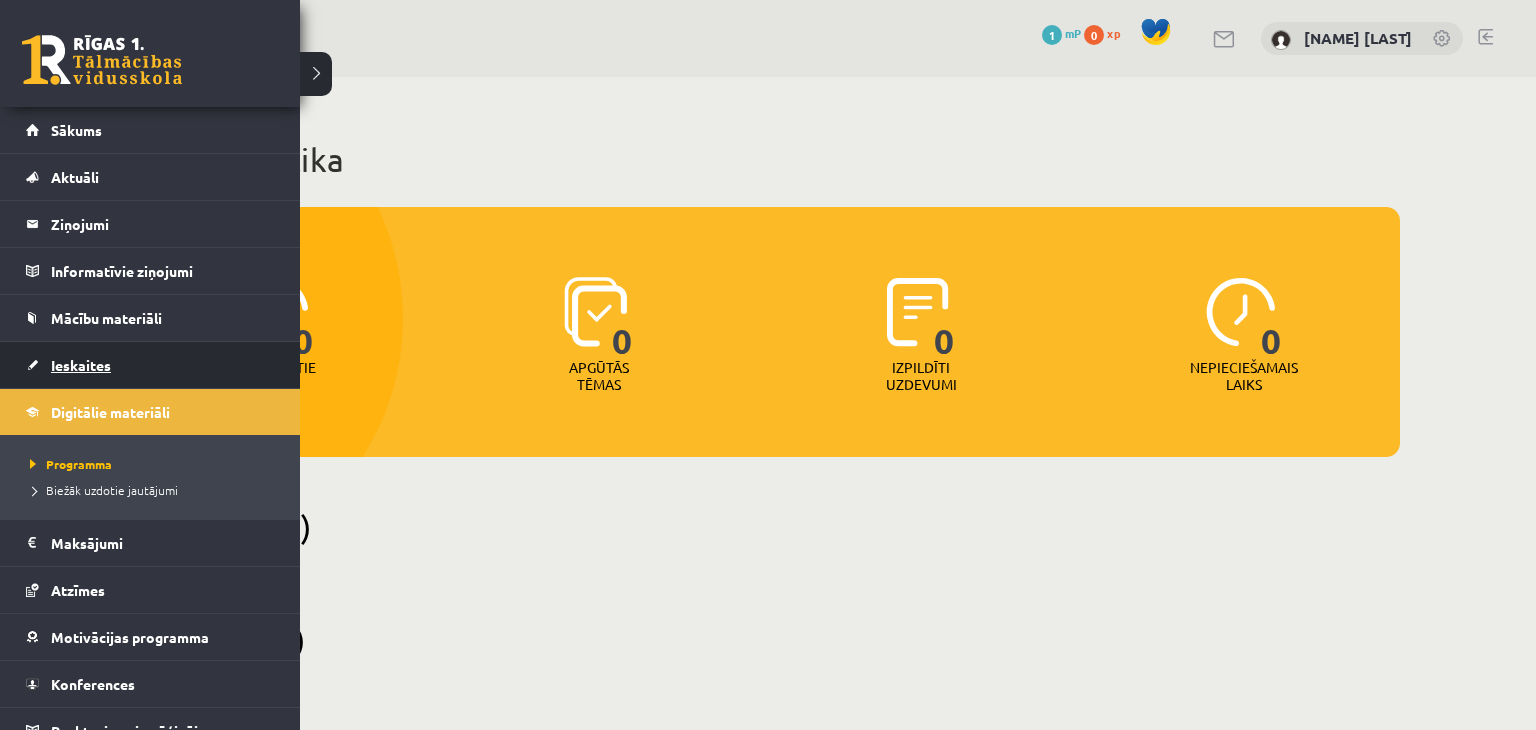 click on "Ieskaites" at bounding box center (150, 365) 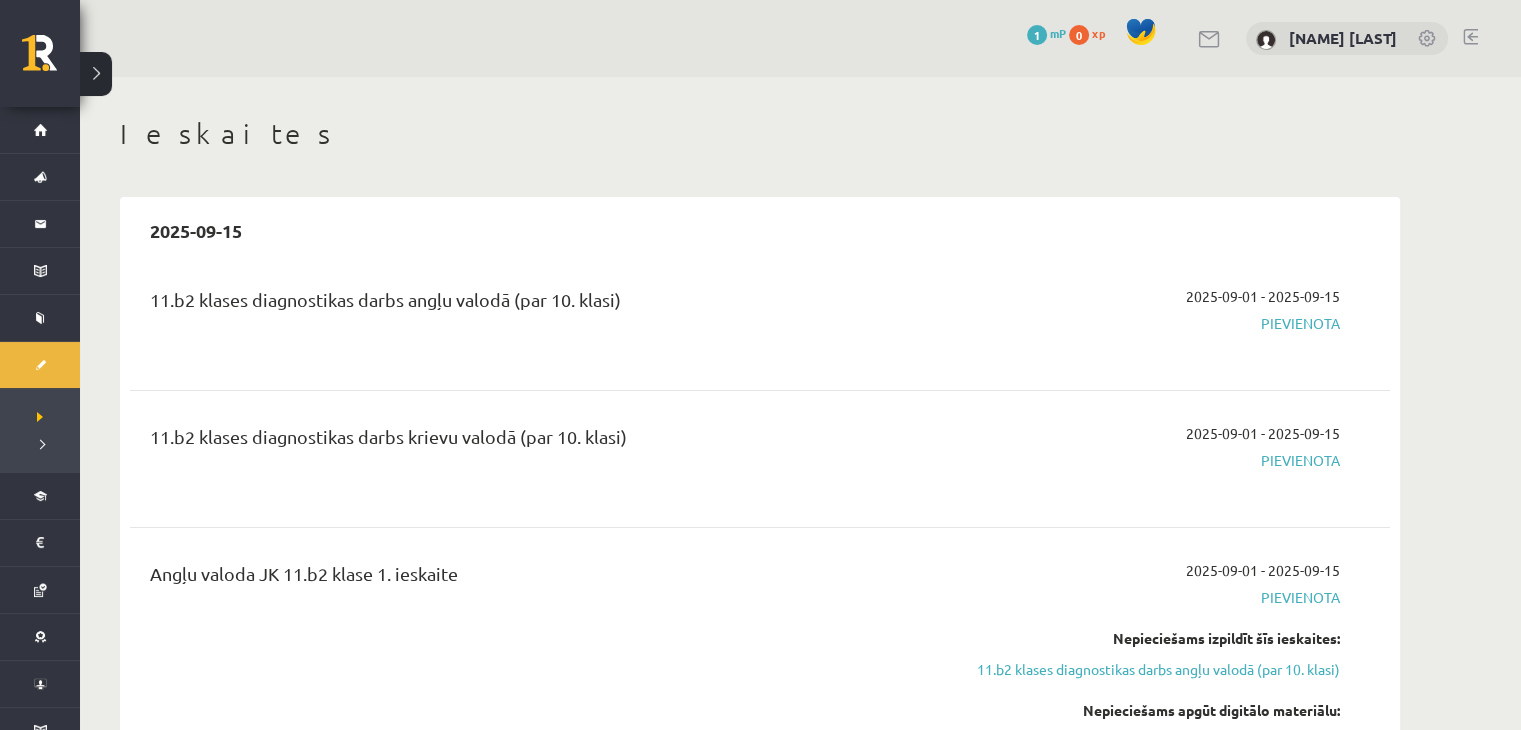 click on "Pievienota" at bounding box center [1151, 323] 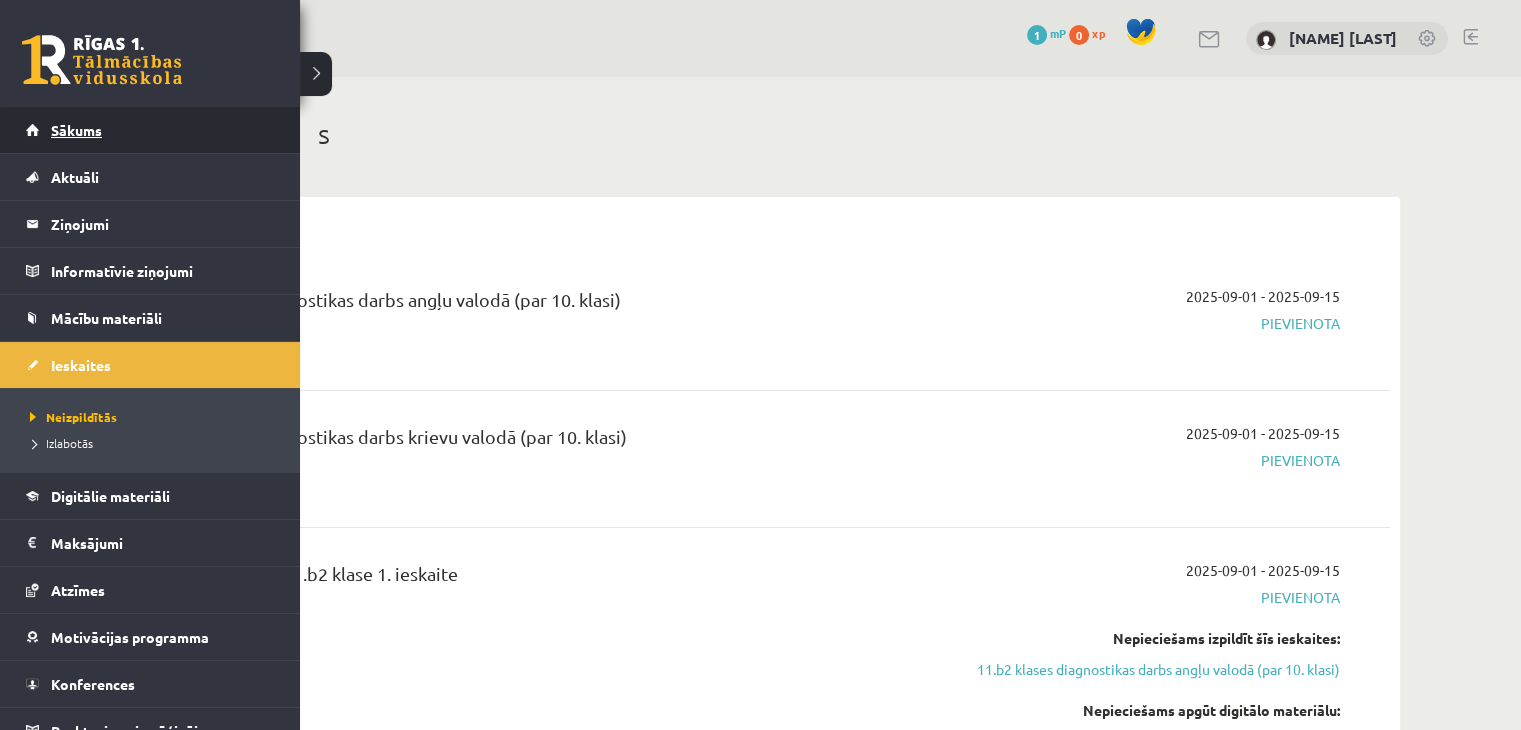 click on "Sākums" at bounding box center [150, 130] 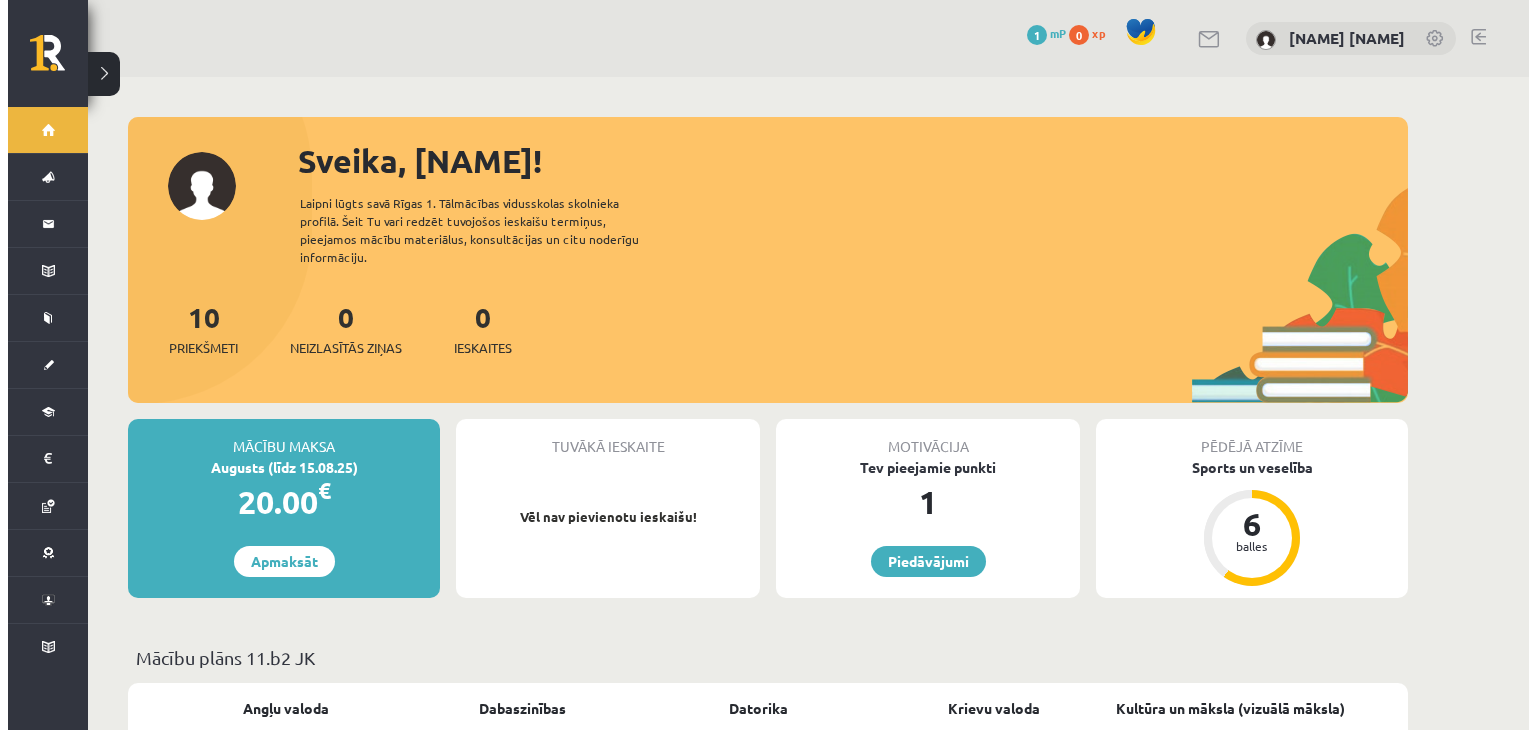 scroll, scrollTop: 0, scrollLeft: 0, axis: both 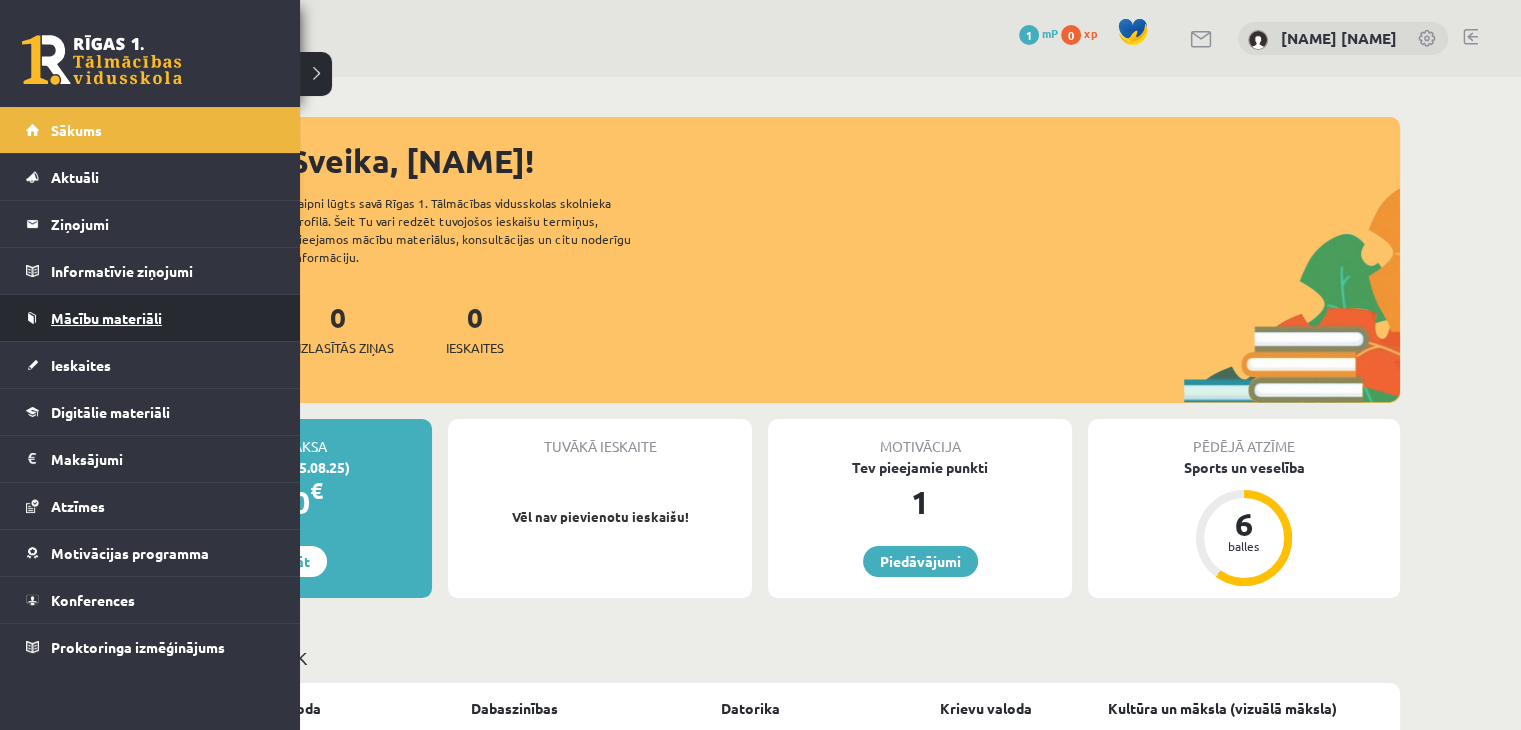 click on "Mācību materiāli" at bounding box center (150, 318) 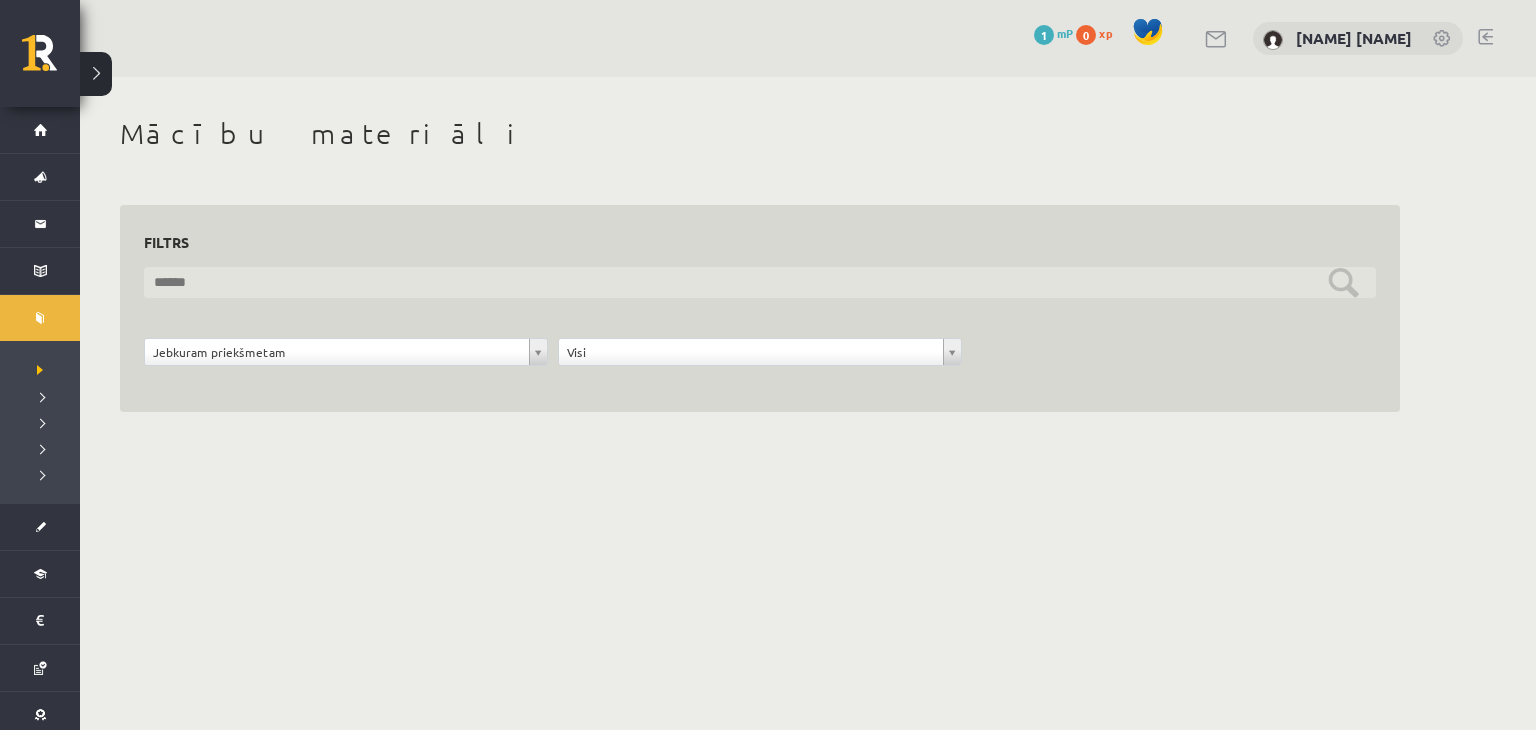 click at bounding box center [760, 282] 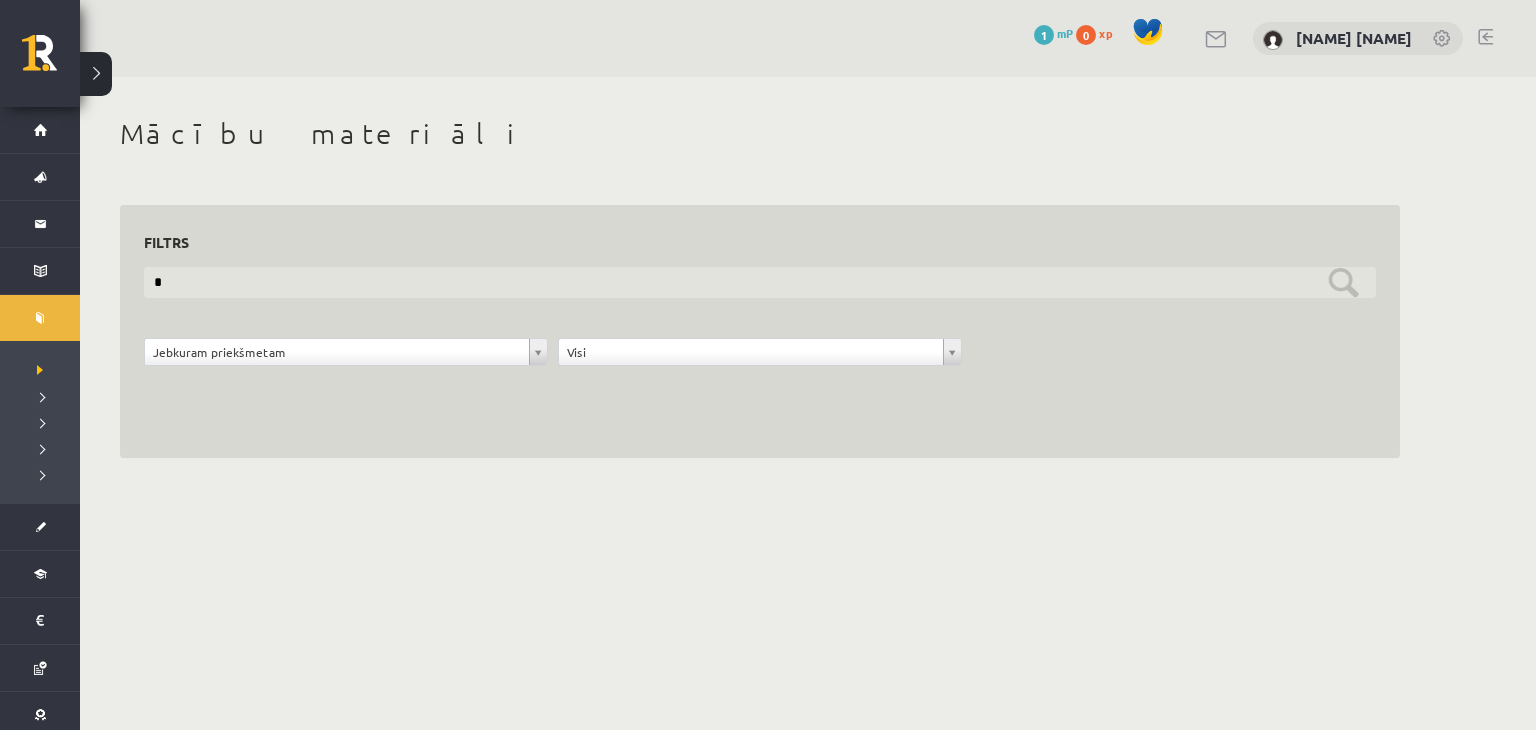 type 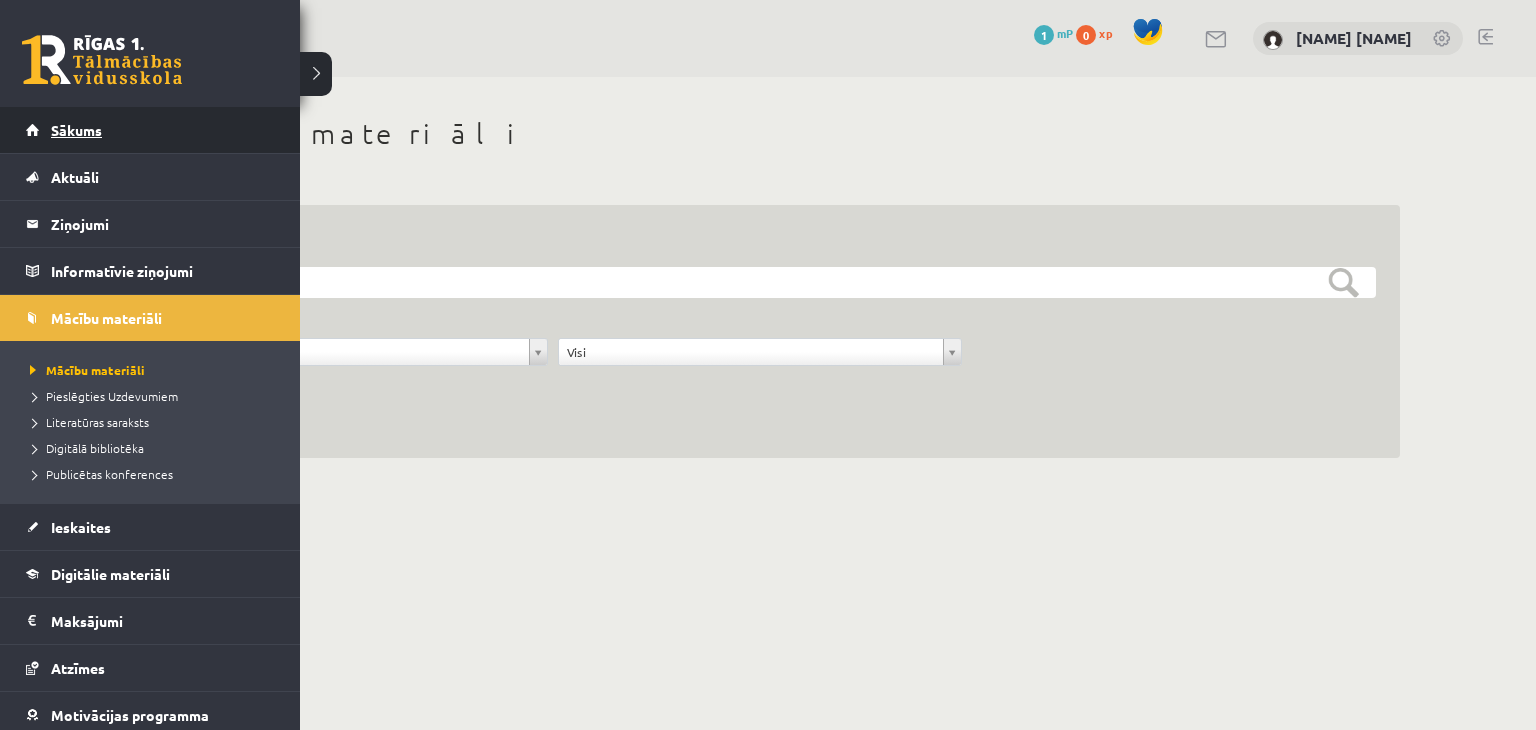 click on "Sākums" at bounding box center [76, 130] 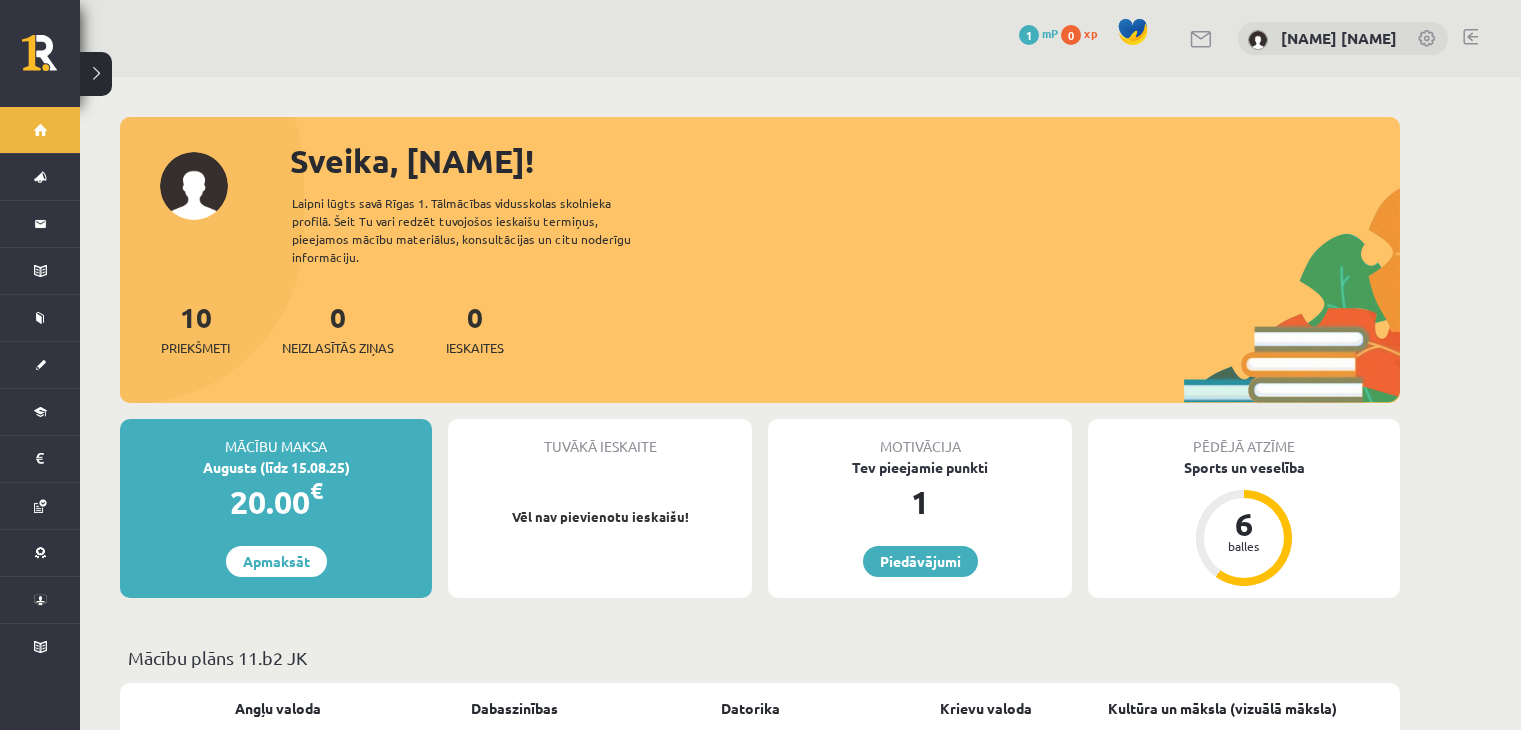 scroll, scrollTop: 0, scrollLeft: 0, axis: both 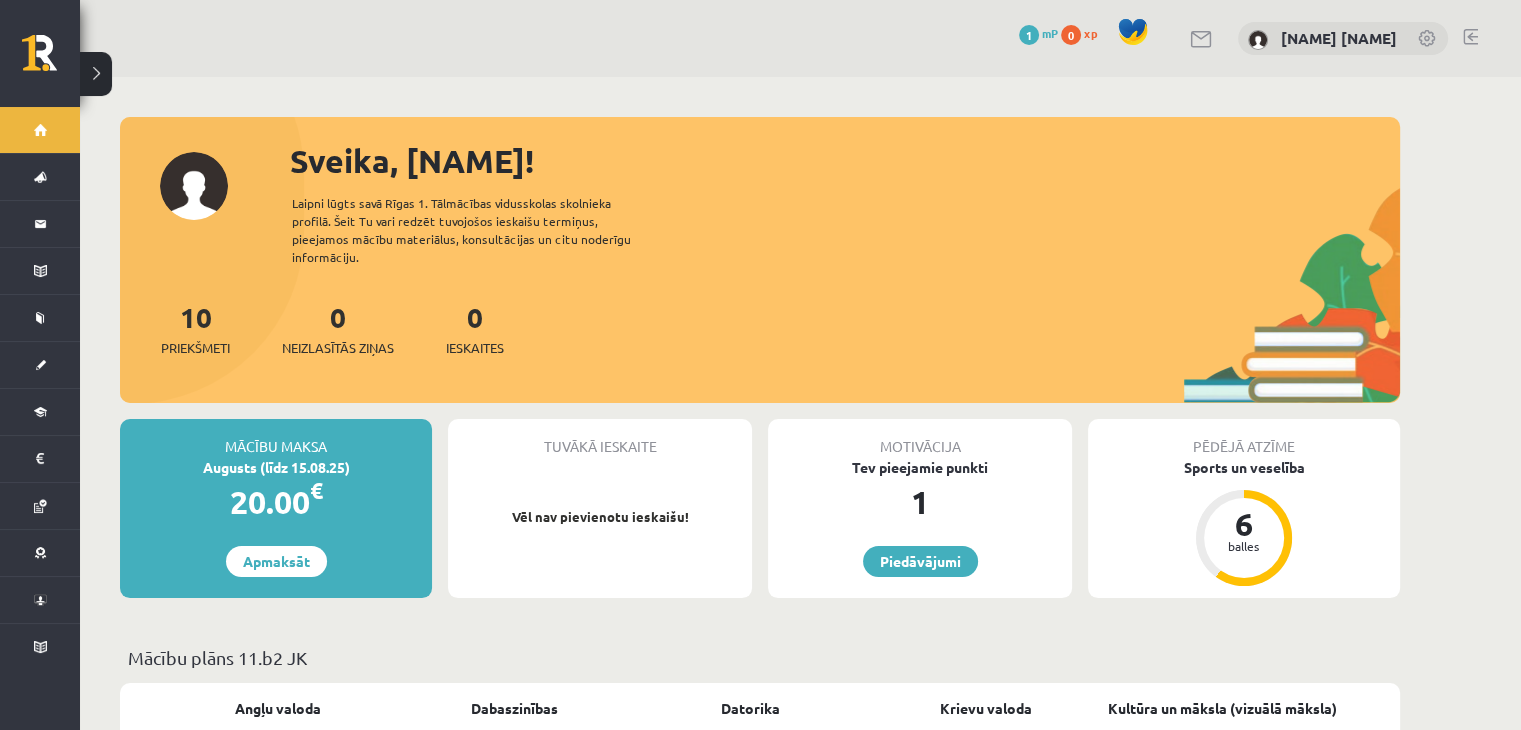 click at bounding box center [1133, 32] 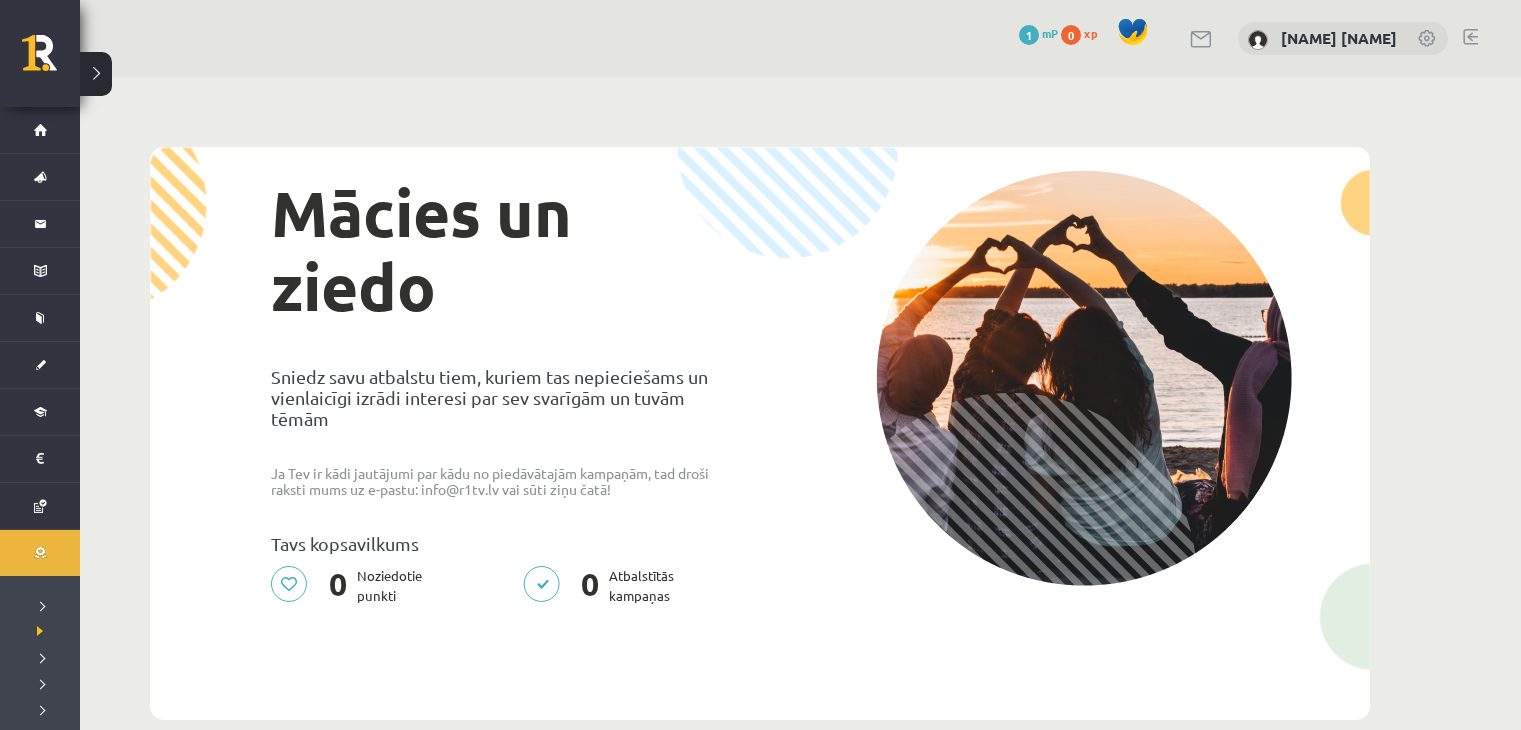 scroll, scrollTop: 0, scrollLeft: 0, axis: both 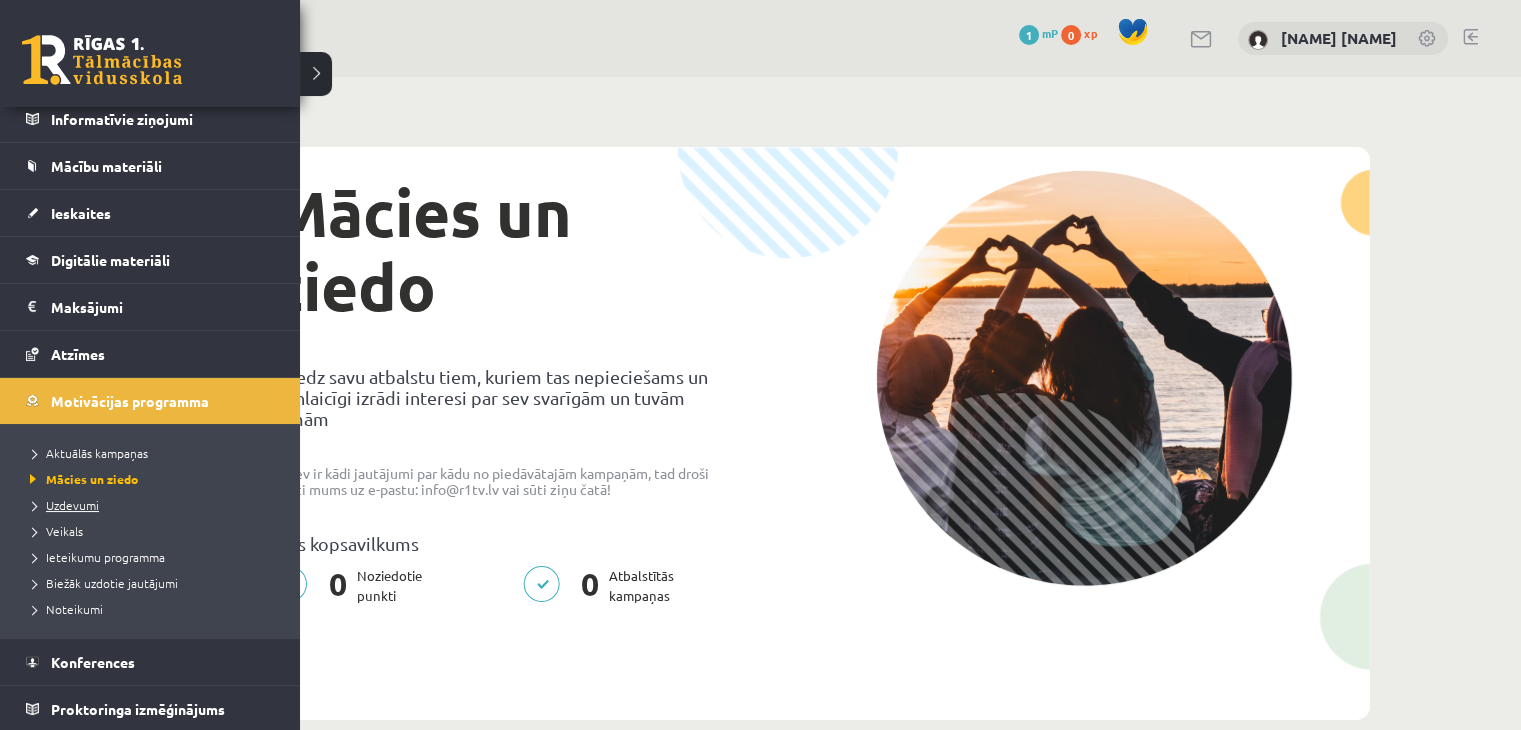 click on "Uzdevumi" at bounding box center [62, 505] 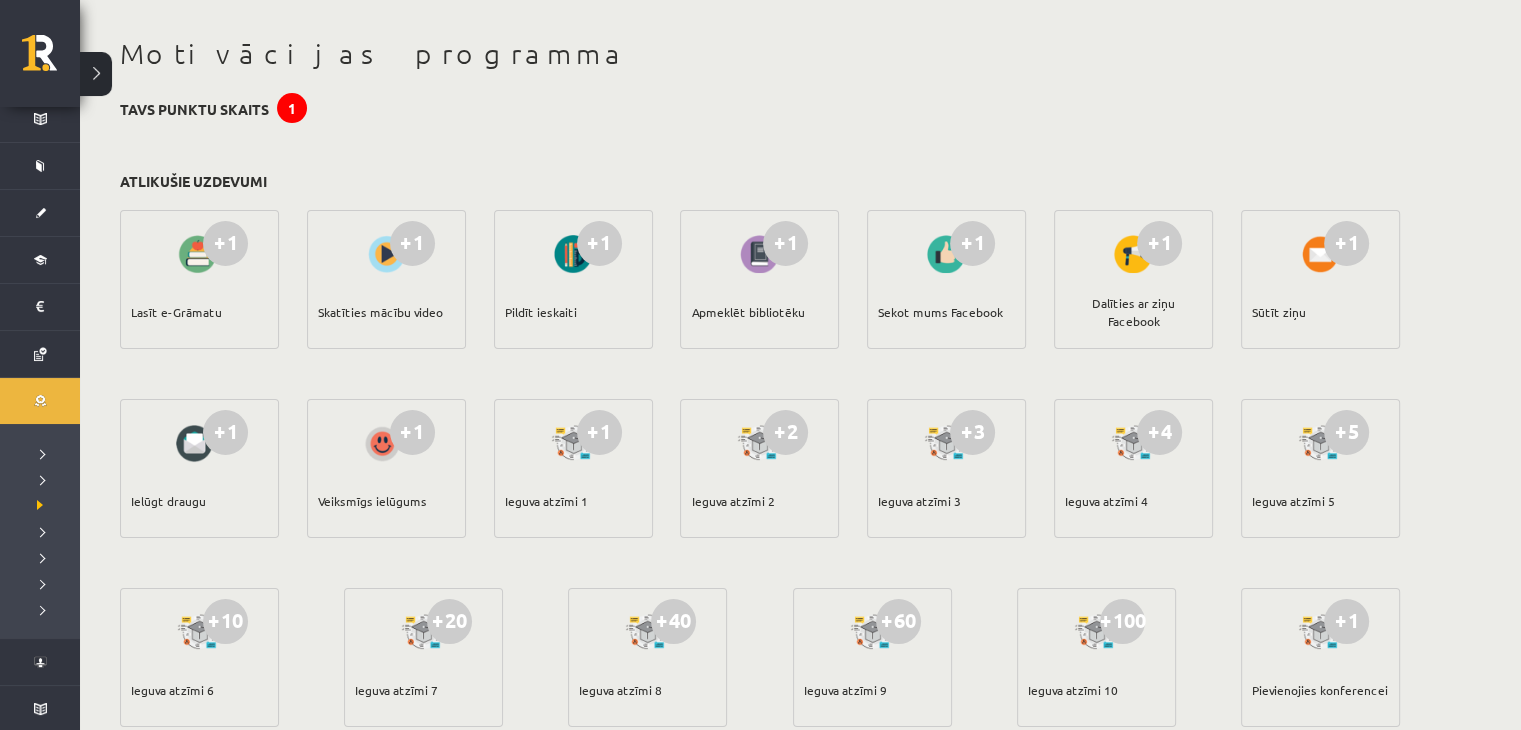 scroll, scrollTop: 0, scrollLeft: 0, axis: both 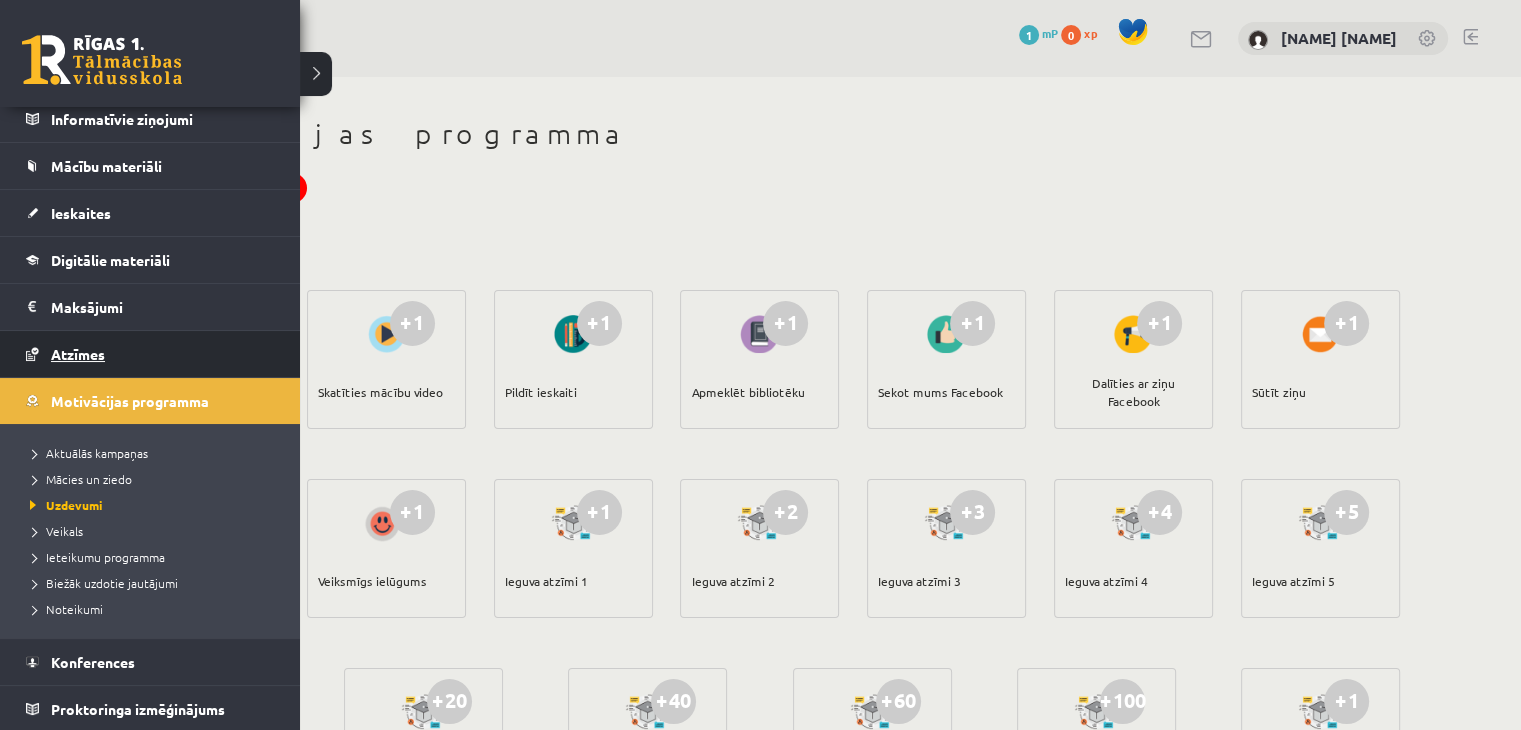 click on "Atzīmes" at bounding box center [78, 354] 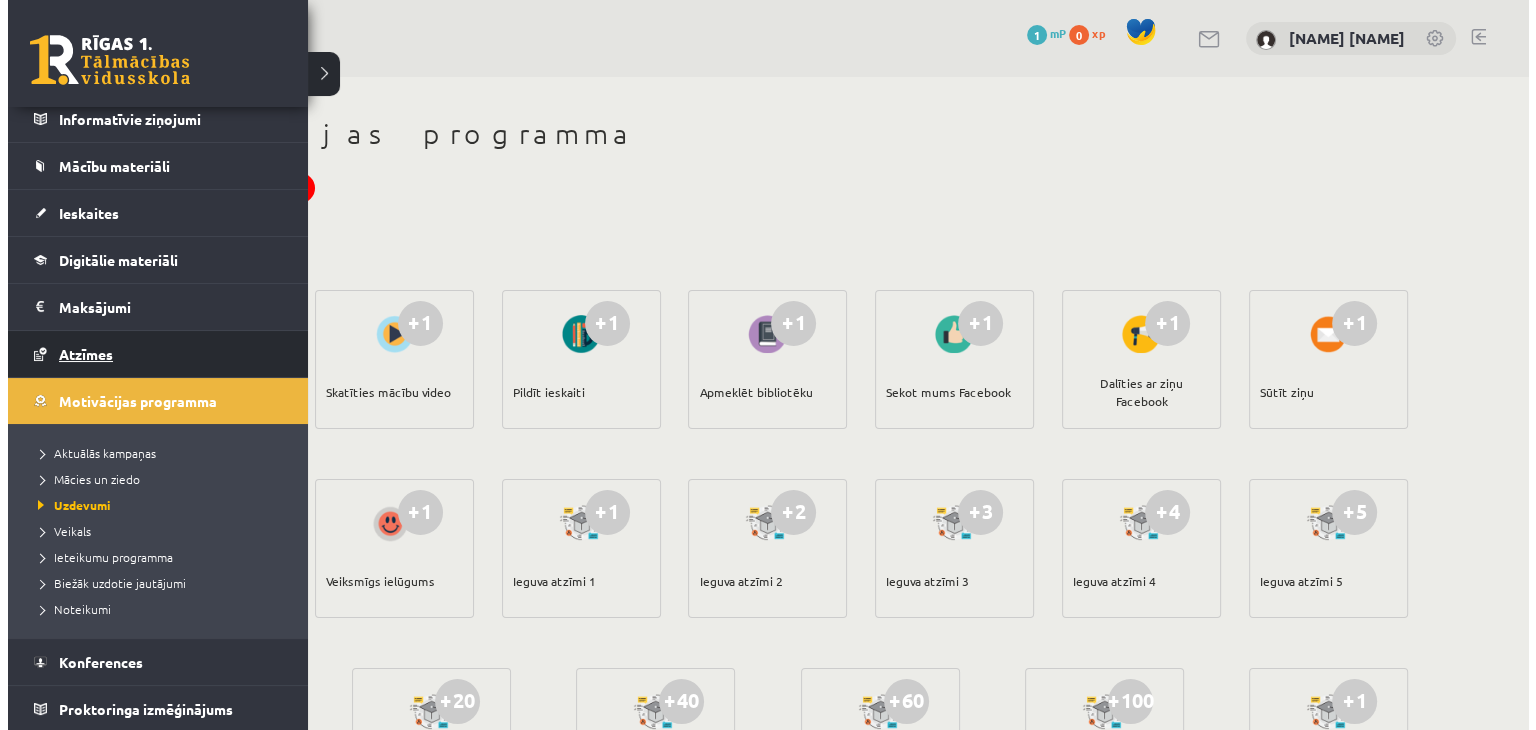scroll, scrollTop: 0, scrollLeft: 0, axis: both 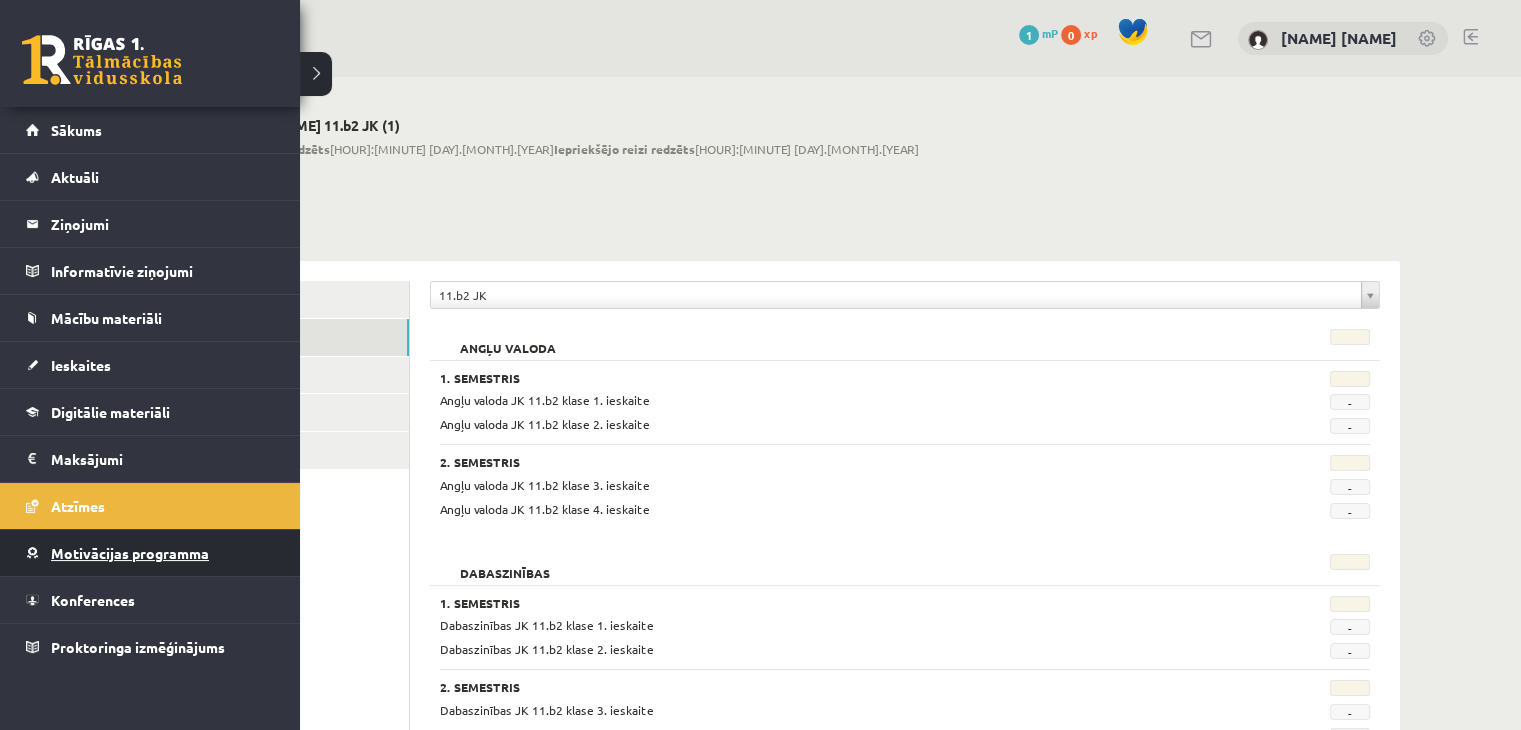 click on "Motivācijas programma" at bounding box center [150, 553] 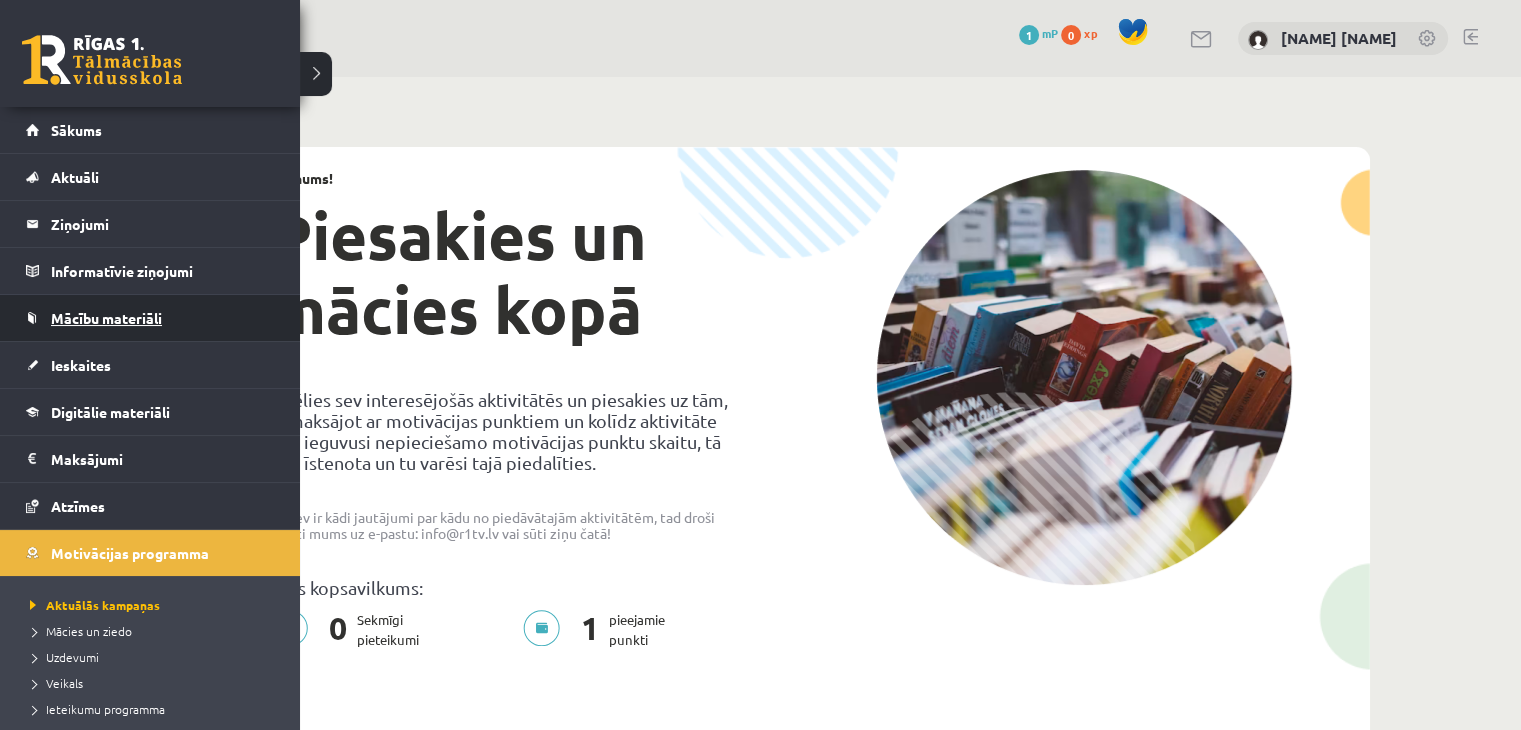 click on "Mācību materiāli" at bounding box center [150, 318] 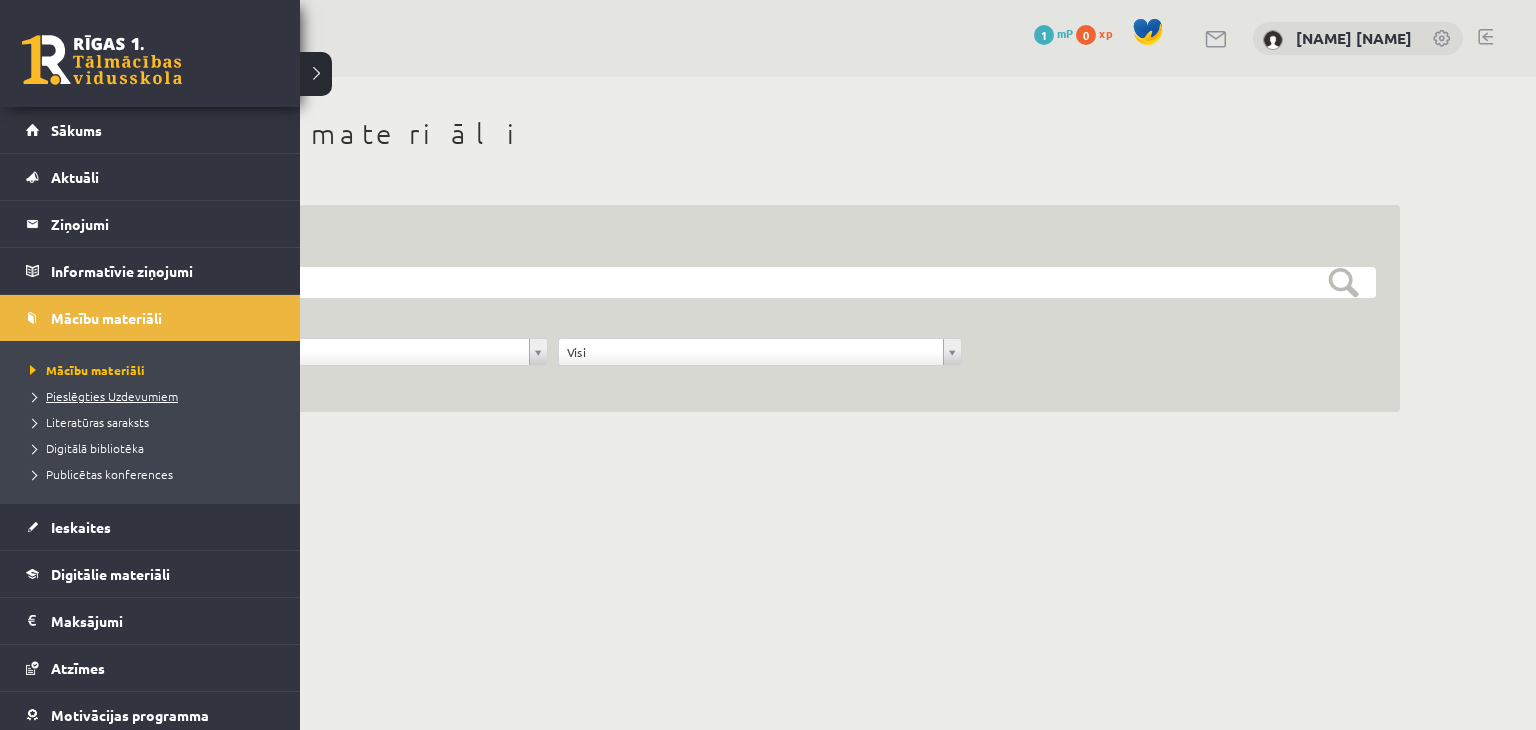 click on "Pieslēgties Uzdevumiem" at bounding box center (101, 396) 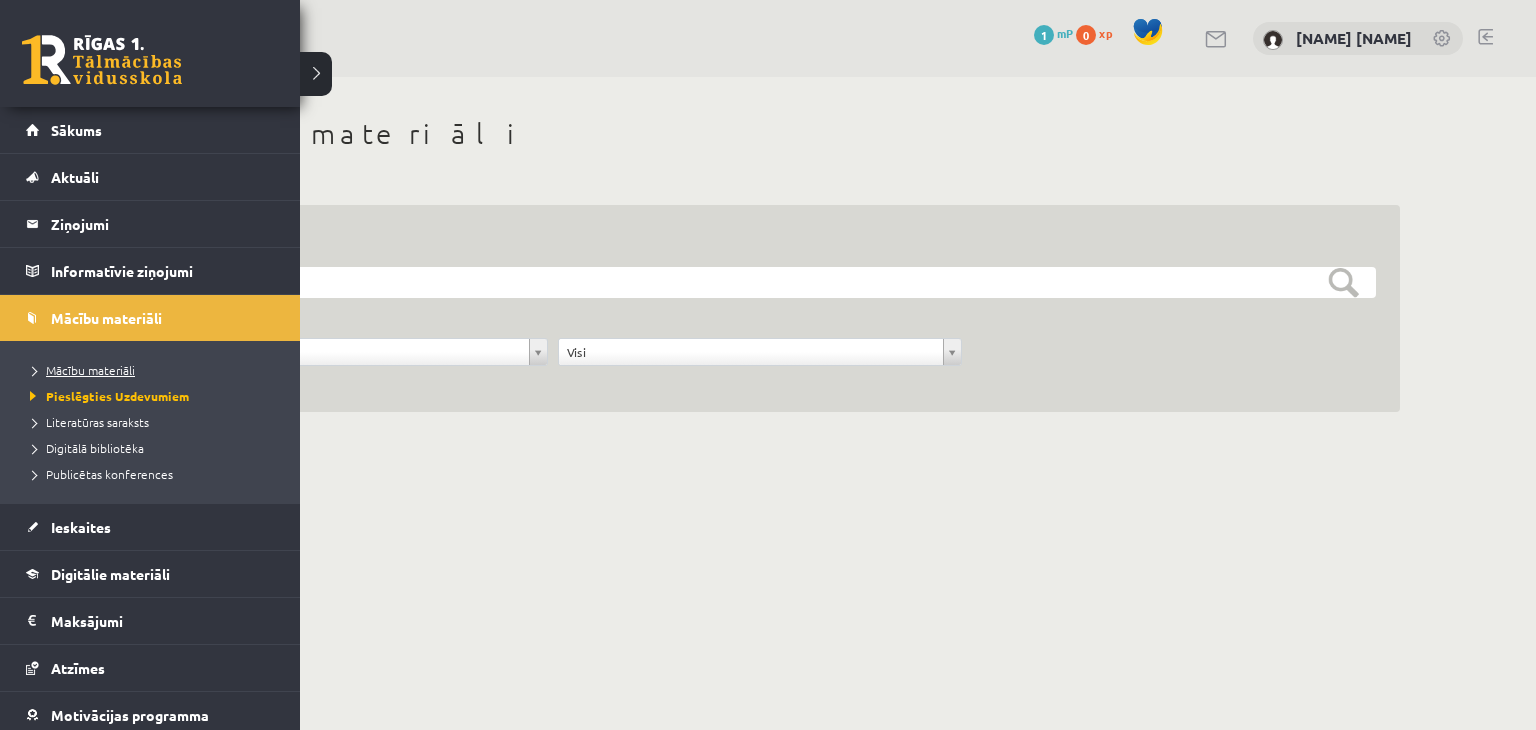 click on "Mācību materiāli" at bounding box center [80, 370] 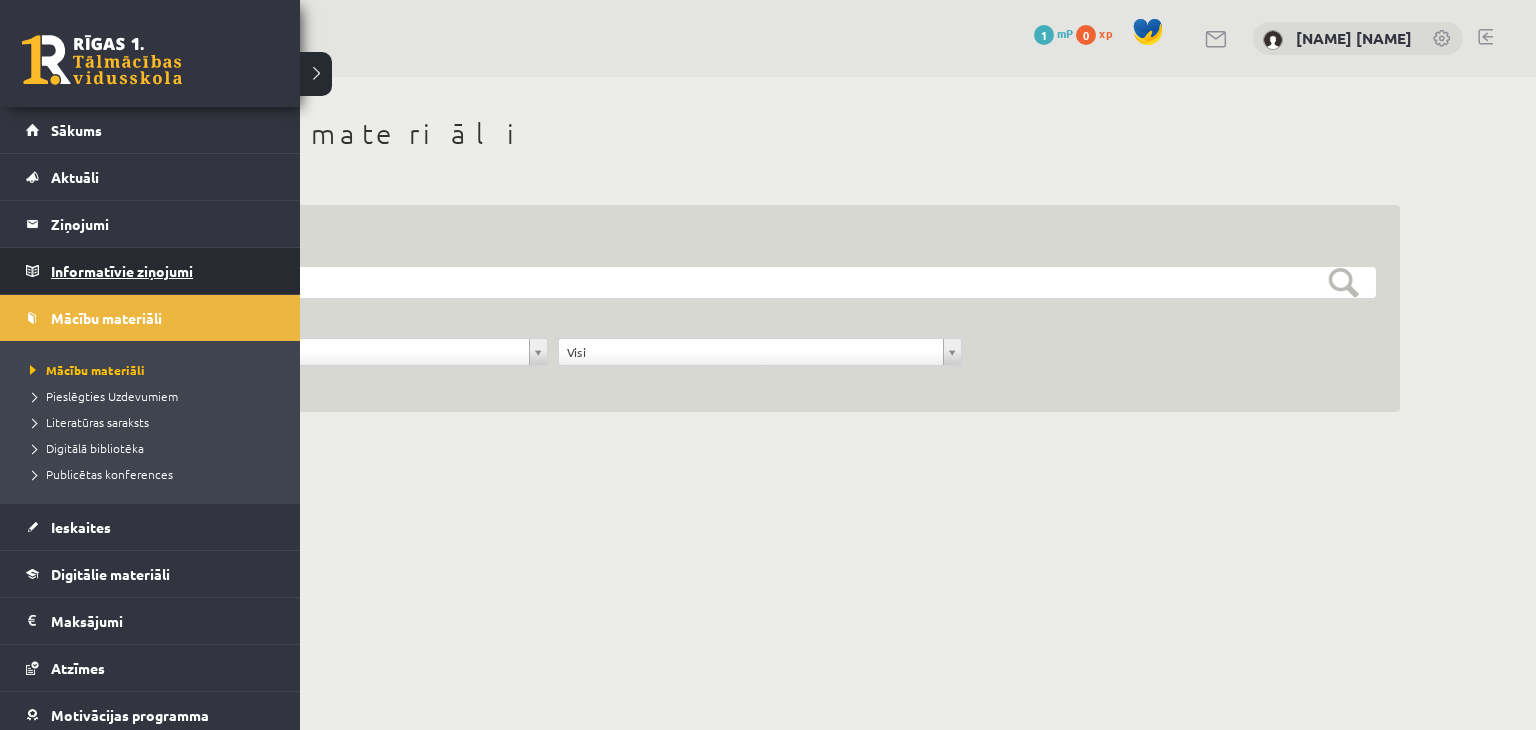 click on "Informatīvie ziņojumi
0" at bounding box center [163, 271] 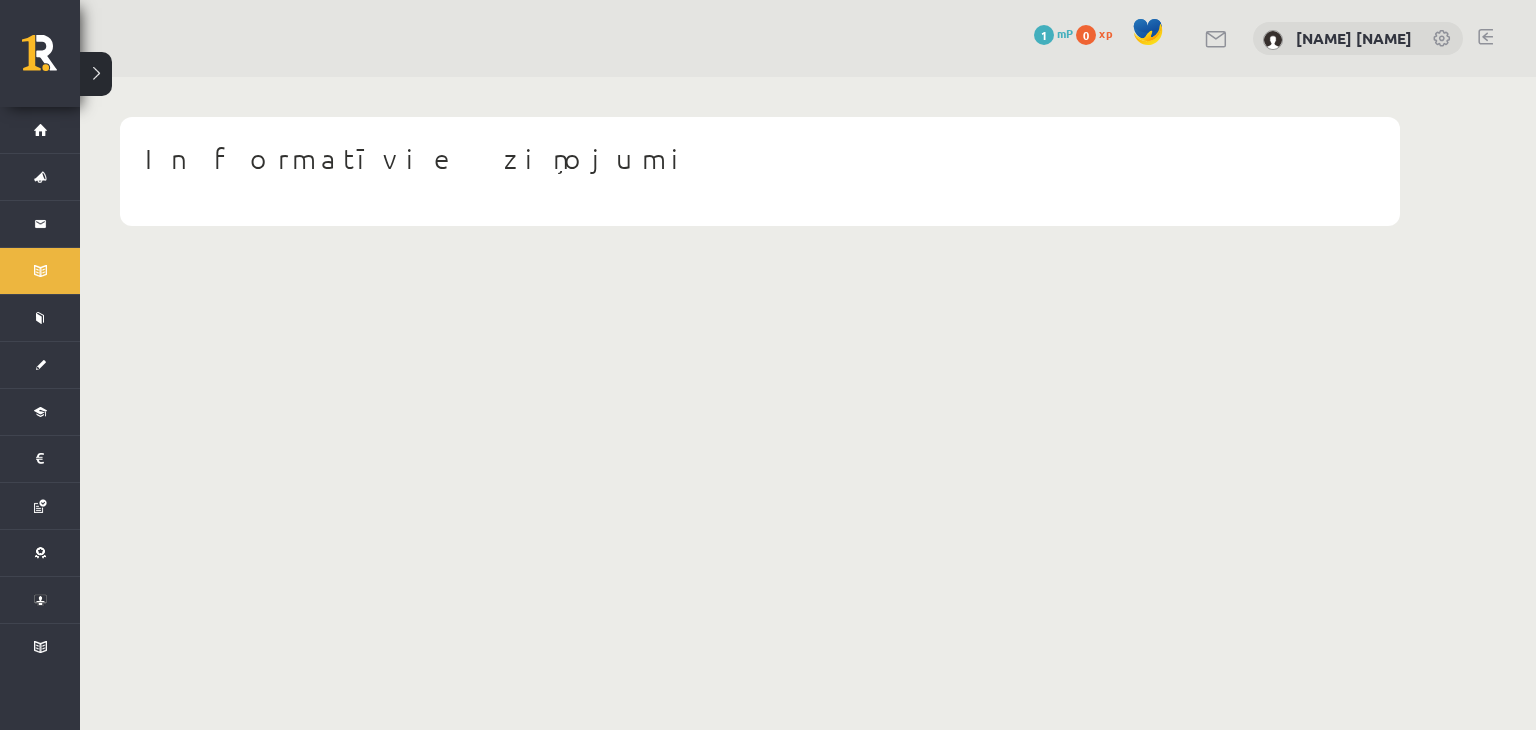 click at bounding box center [1217, 39] 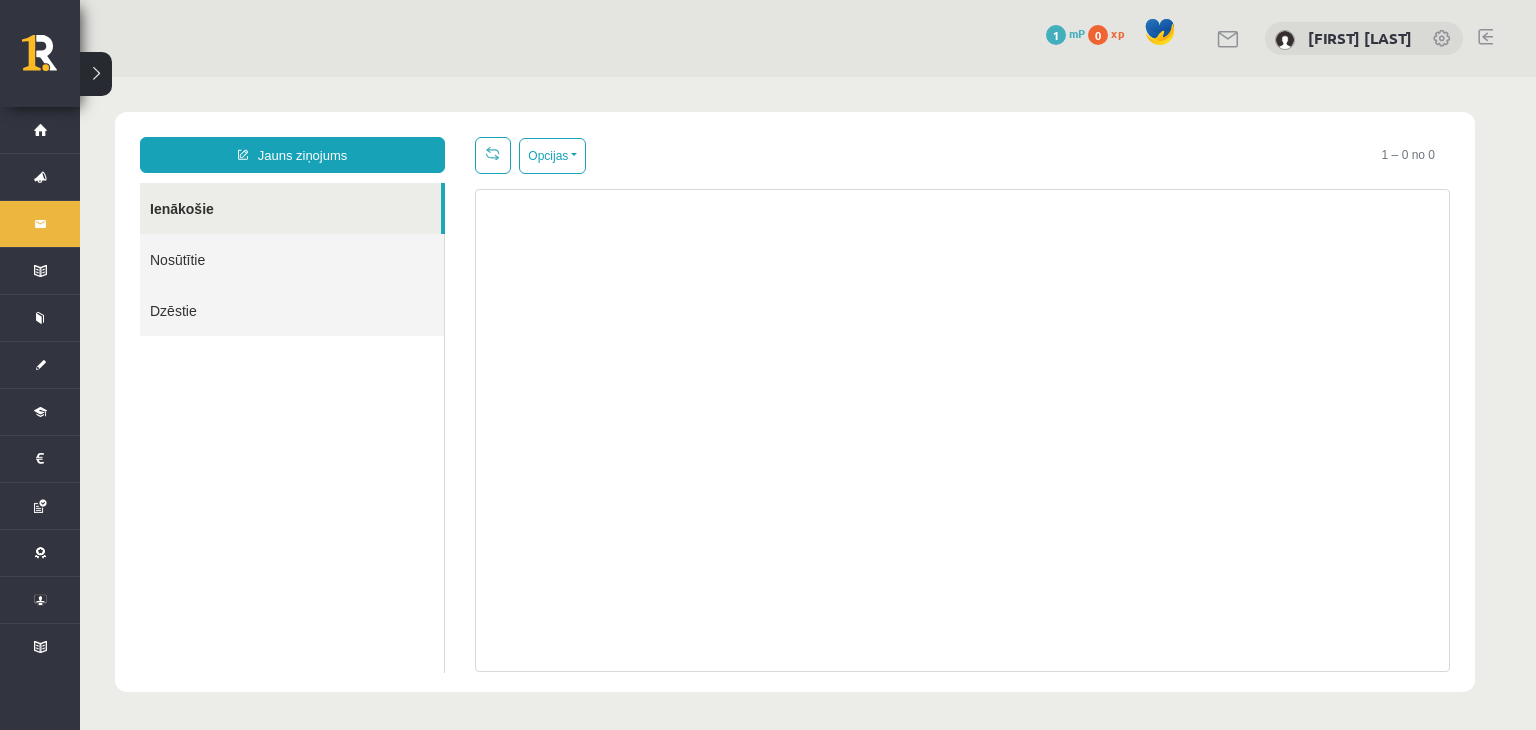 scroll, scrollTop: 0, scrollLeft: 0, axis: both 